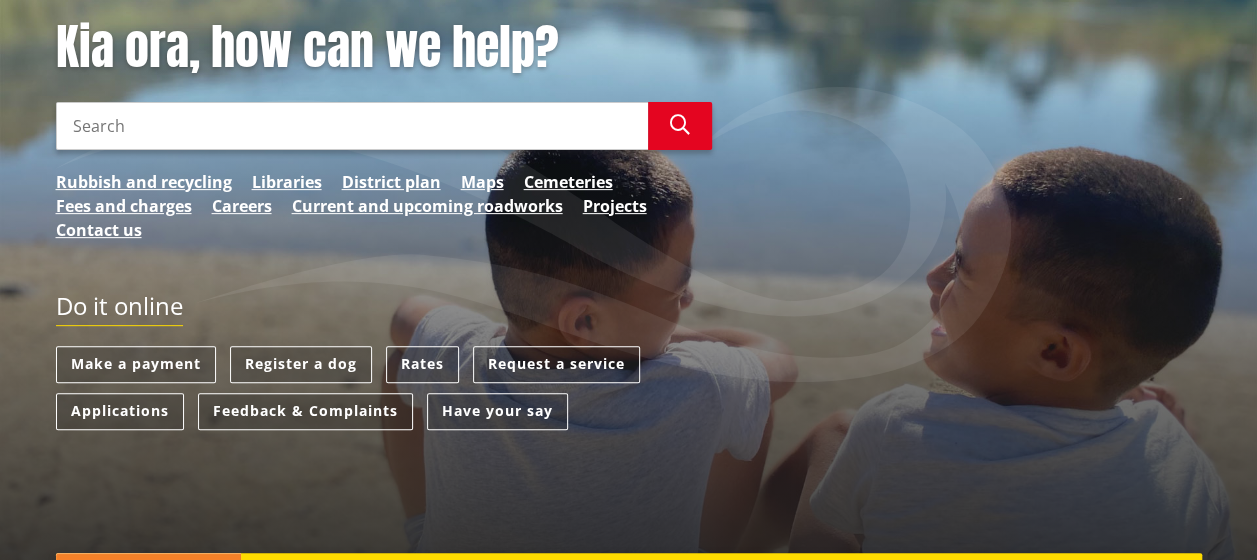 scroll, scrollTop: 300, scrollLeft: 0, axis: vertical 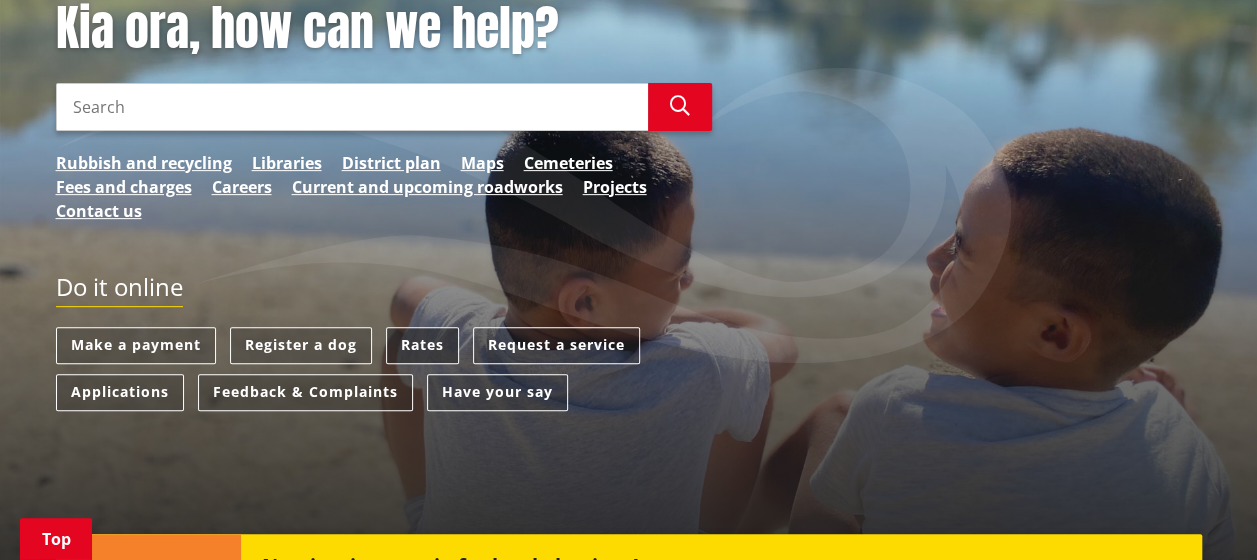 click on "Rates" at bounding box center (422, 345) 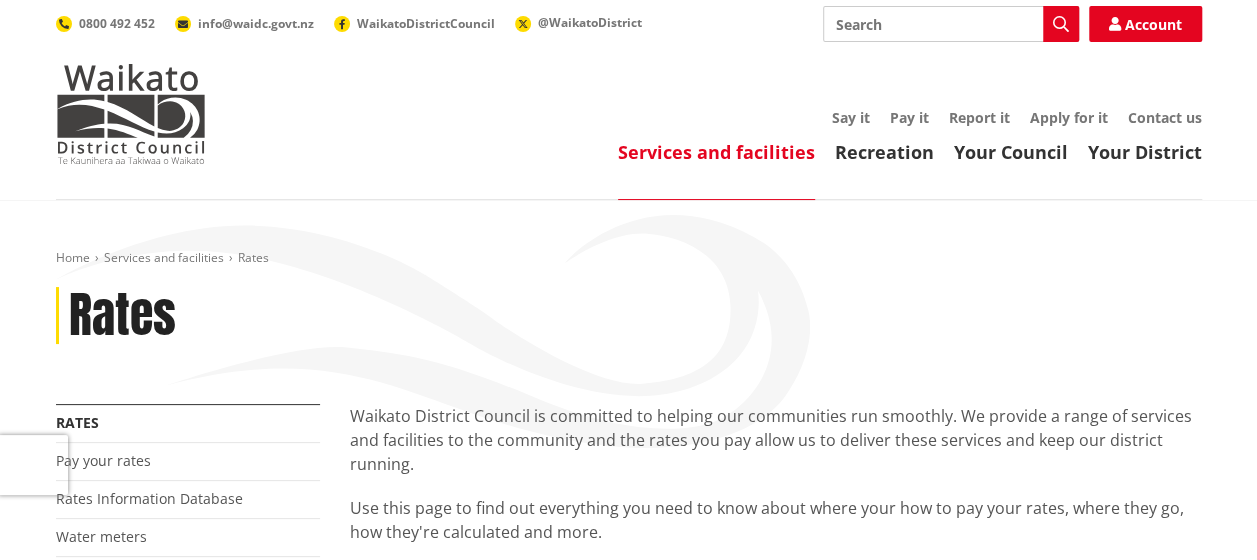 scroll, scrollTop: 200, scrollLeft: 0, axis: vertical 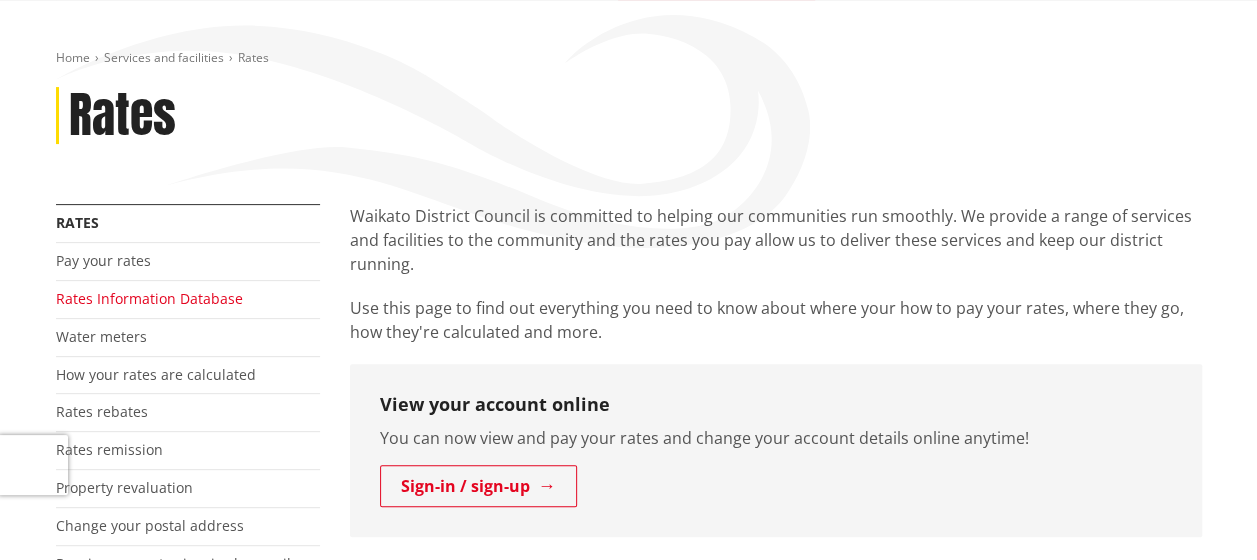 click on "Rates Information Database" at bounding box center (149, 298) 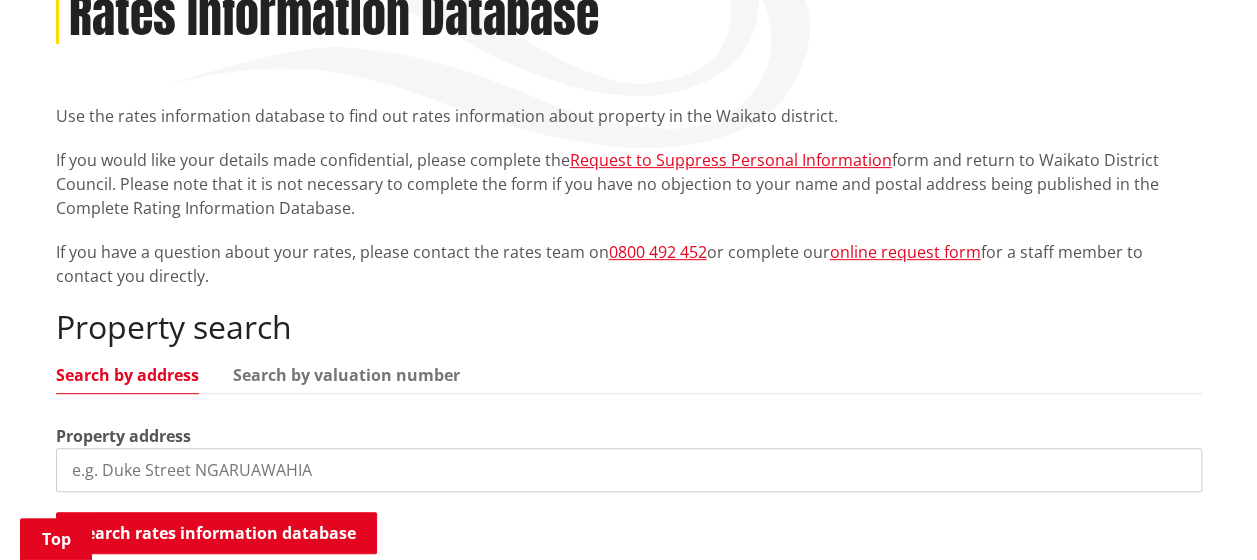 scroll, scrollTop: 400, scrollLeft: 0, axis: vertical 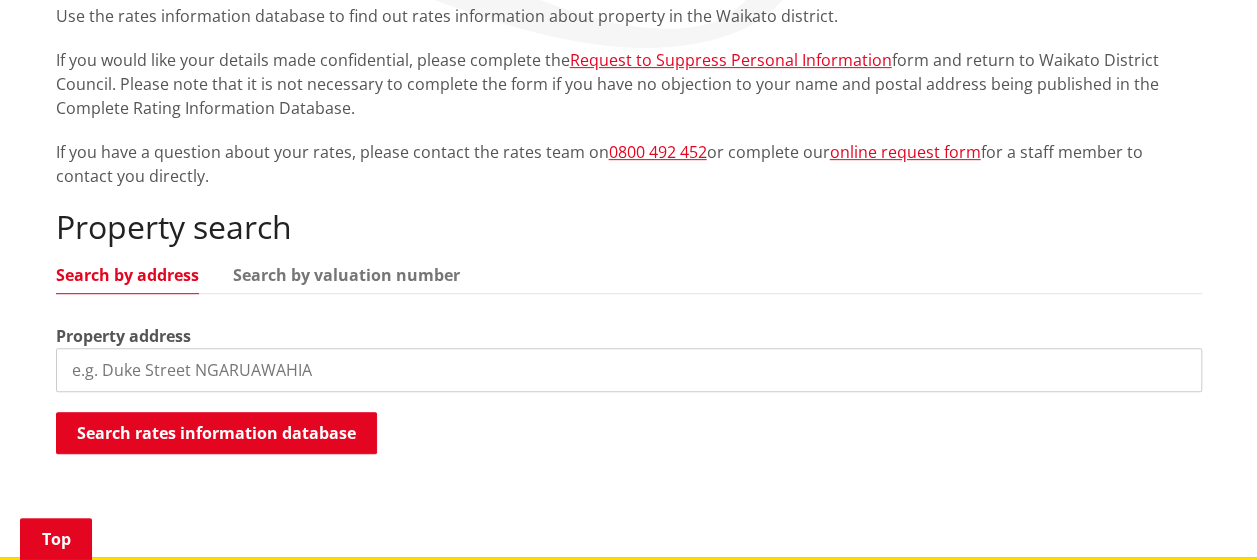 click at bounding box center (629, 370) 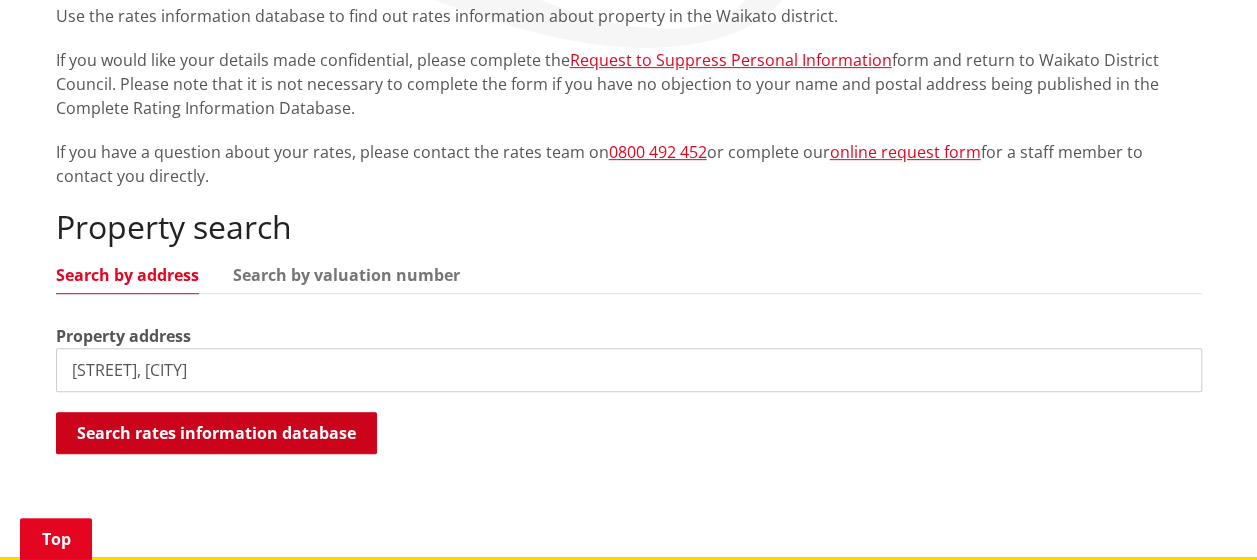 click on "Search rates information database" at bounding box center [216, 433] 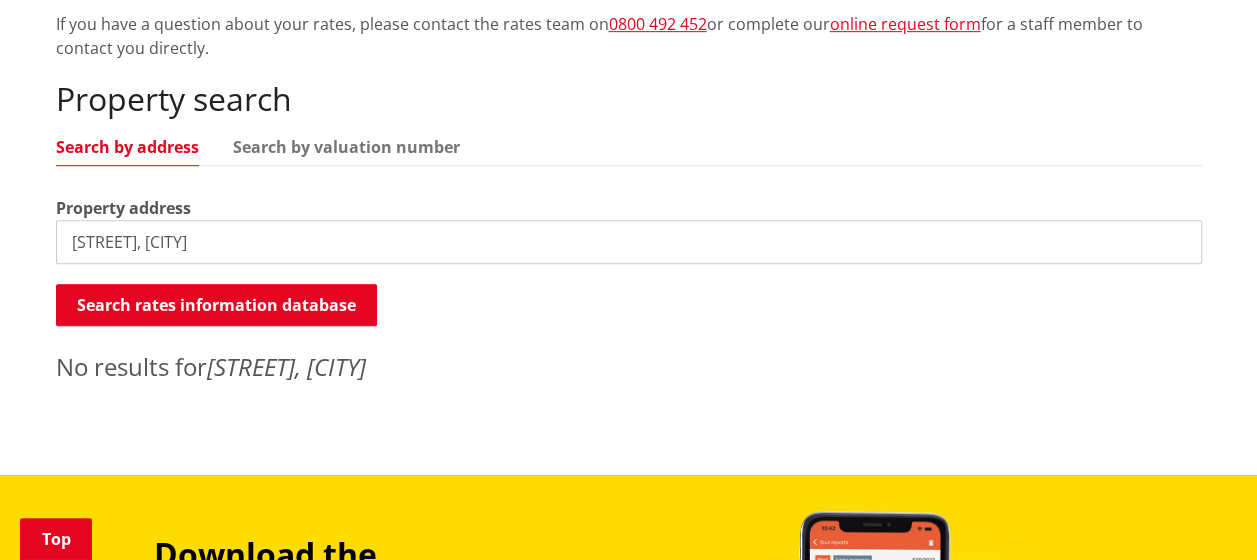 scroll, scrollTop: 400, scrollLeft: 0, axis: vertical 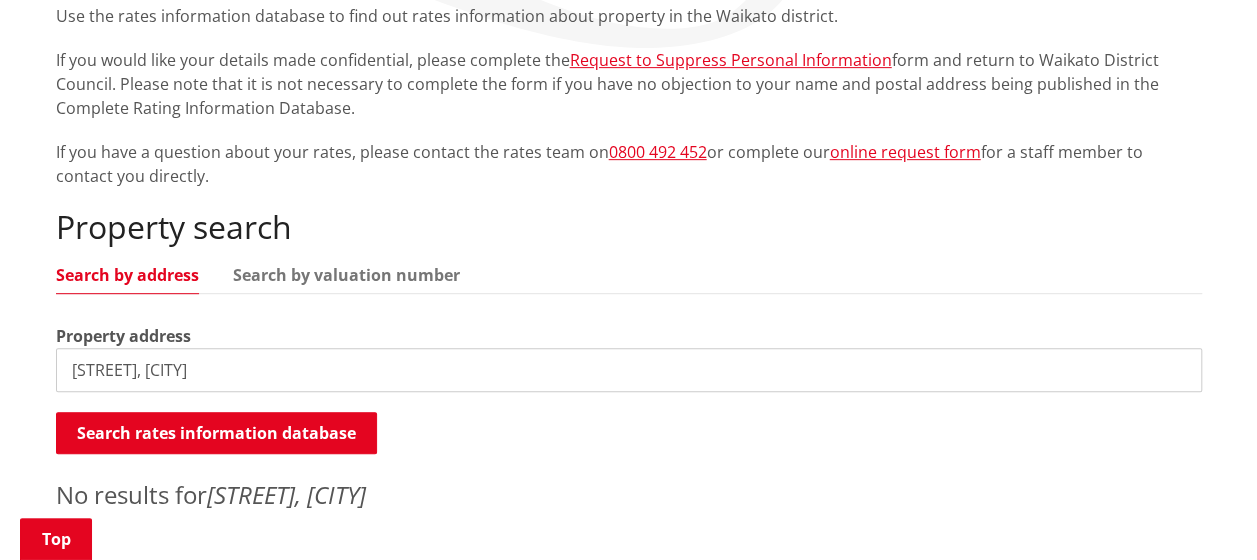 drag, startPoint x: 208, startPoint y: 375, endPoint x: 222, endPoint y: 365, distance: 17.20465 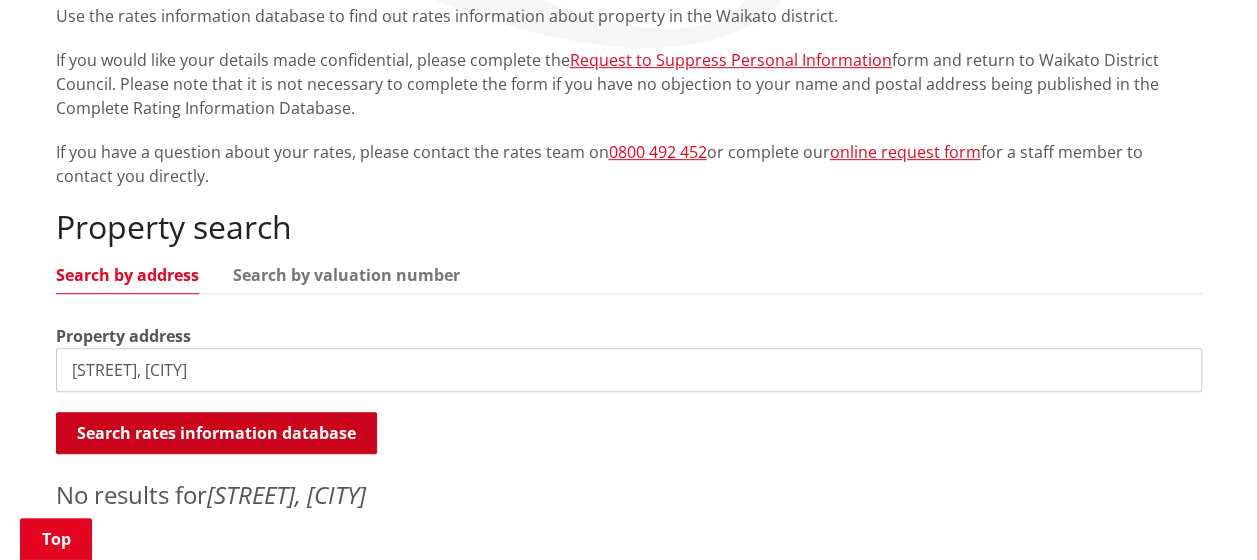 click on "Search rates information database" at bounding box center [216, 433] 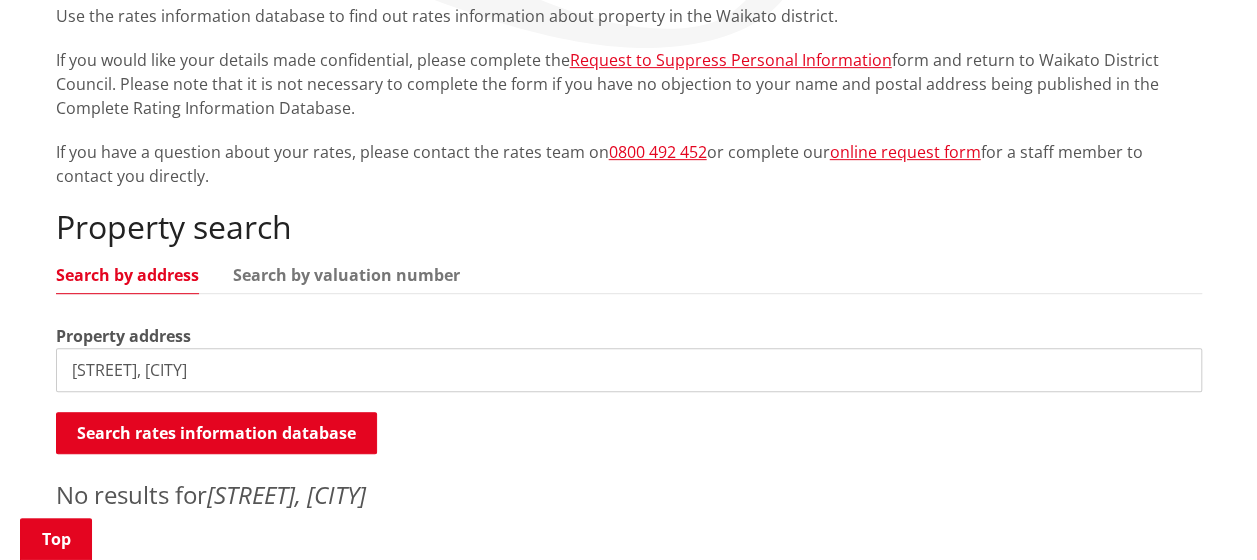 click on "Ginn Road, Rotowaro" at bounding box center [629, 370] 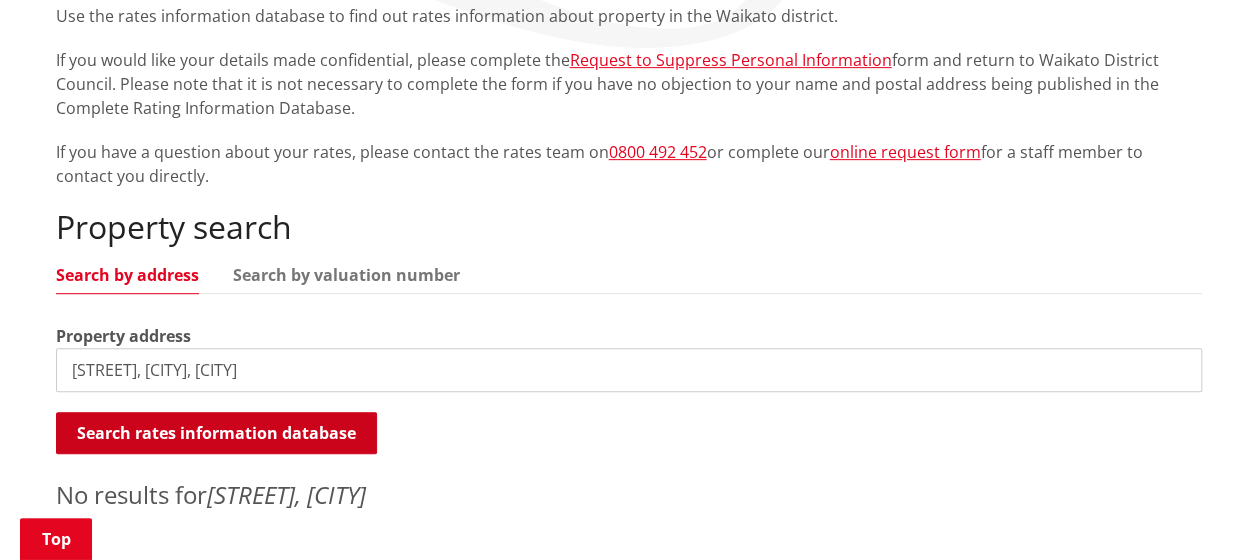 click on "Search rates information database" at bounding box center [216, 433] 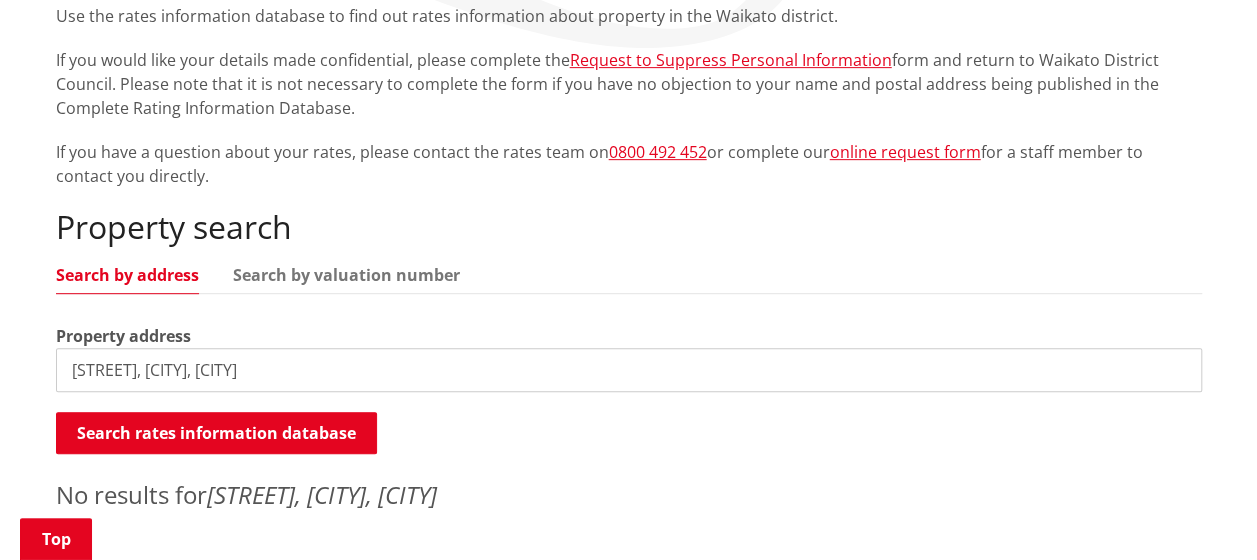 click on "Ginn Road, Rotowaro, Huntly" at bounding box center [629, 370] 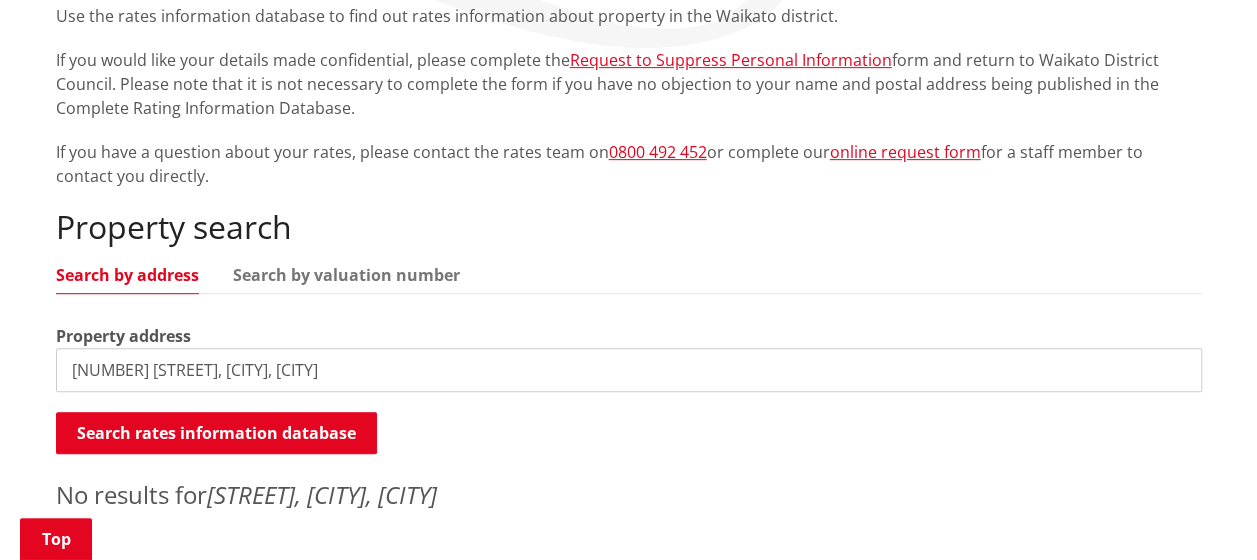 click on "264 Ginn Road, Rotowaro, Huntly" at bounding box center (629, 370) 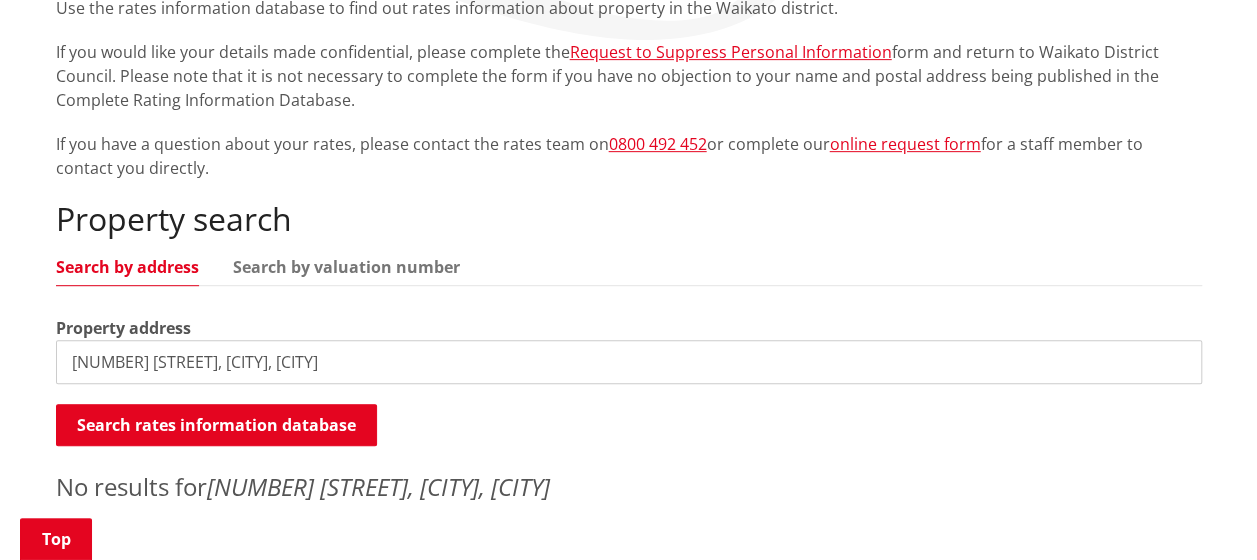 scroll, scrollTop: 400, scrollLeft: 0, axis: vertical 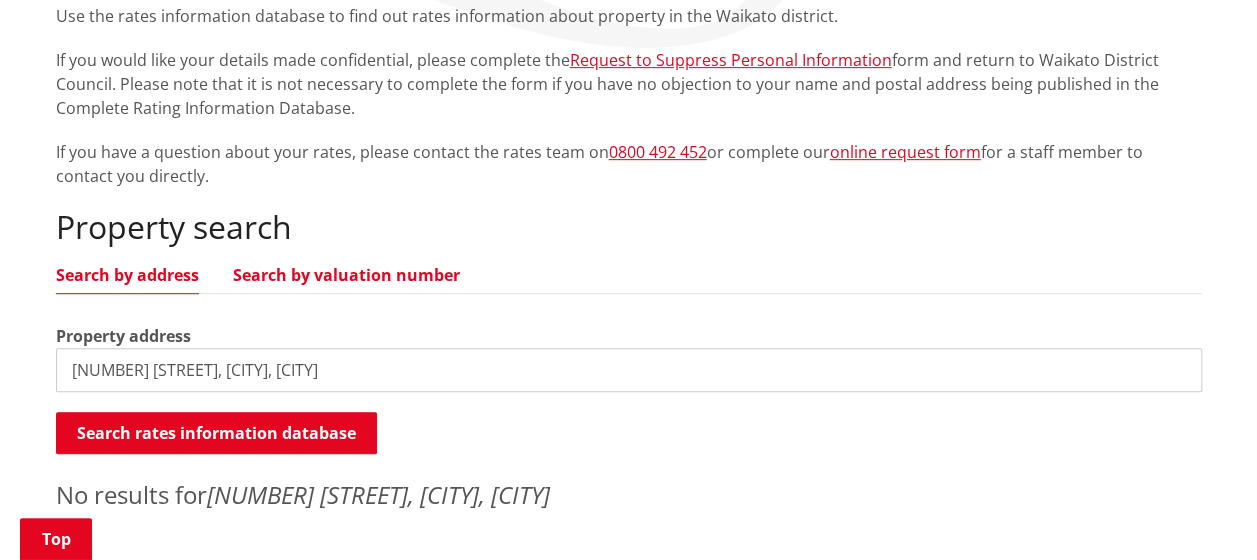 click on "Search by valuation number" at bounding box center [346, 275] 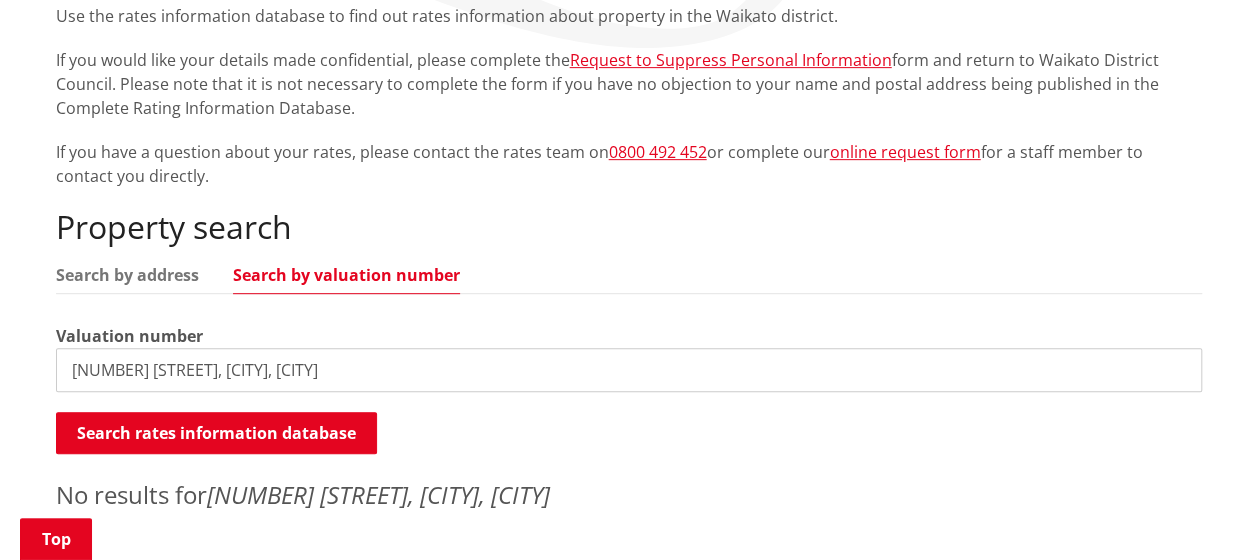 click on "264 Ginn Road, Rotowaro, Huntly" at bounding box center [629, 370] 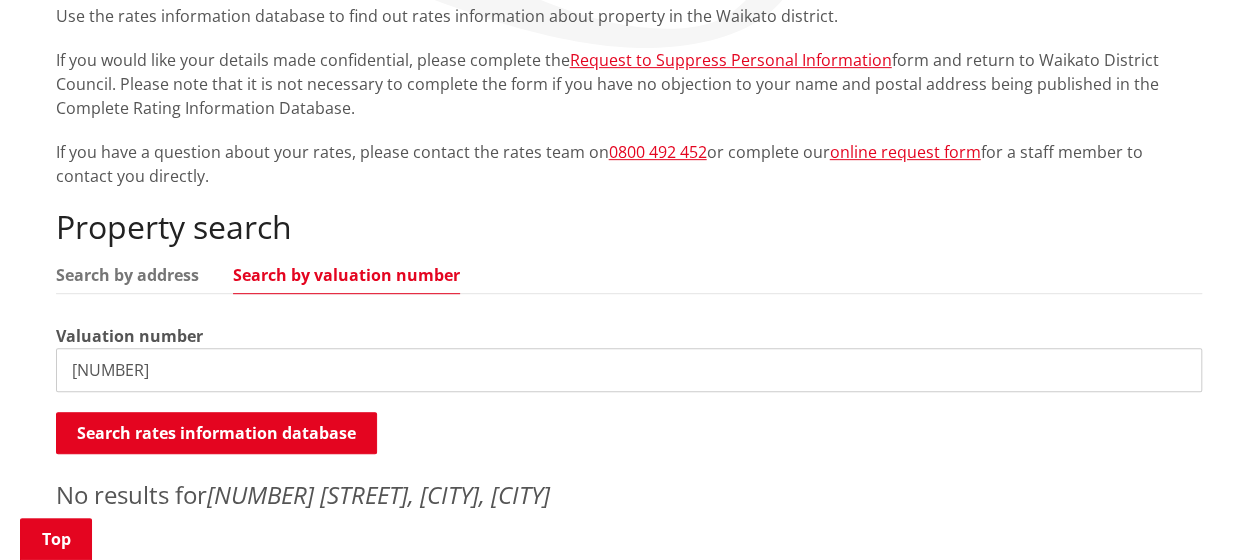 type on "2" 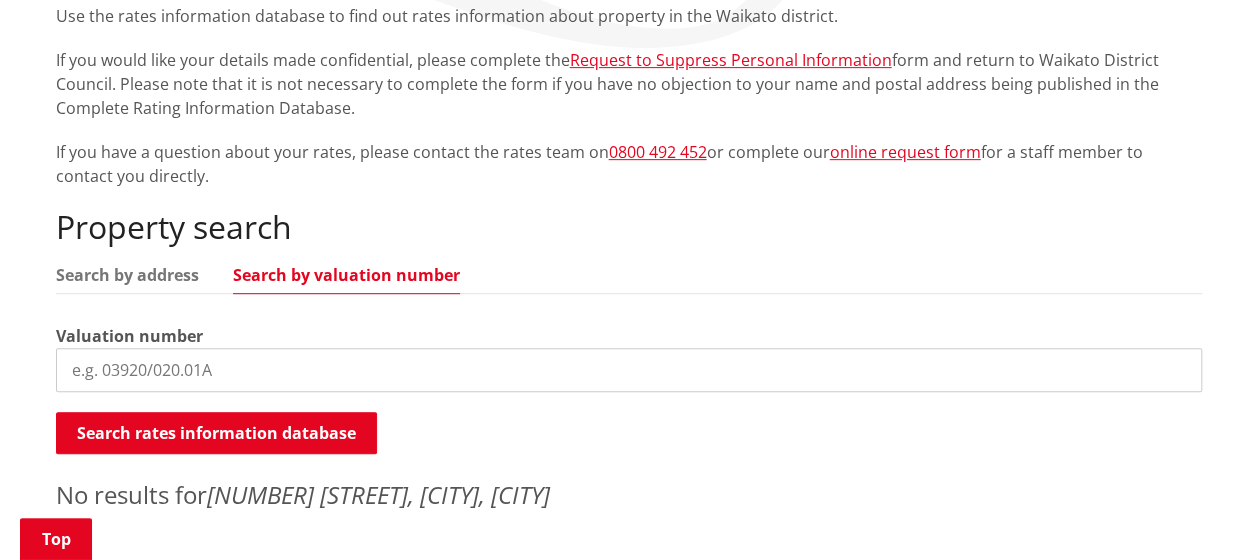 click at bounding box center [629, 370] 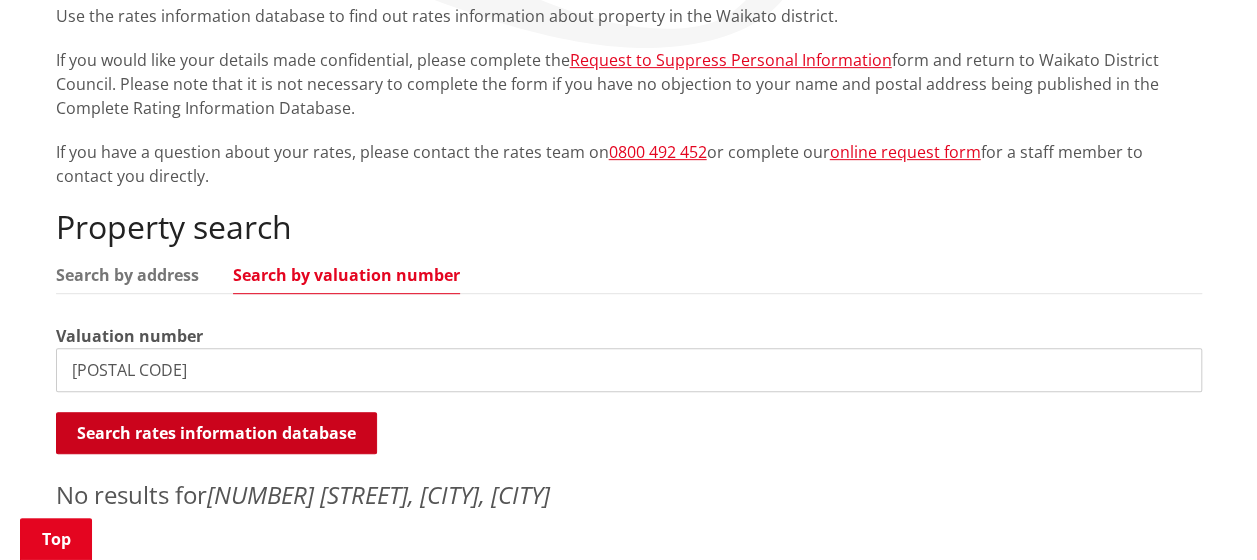 click on "Search rates information database" at bounding box center (216, 433) 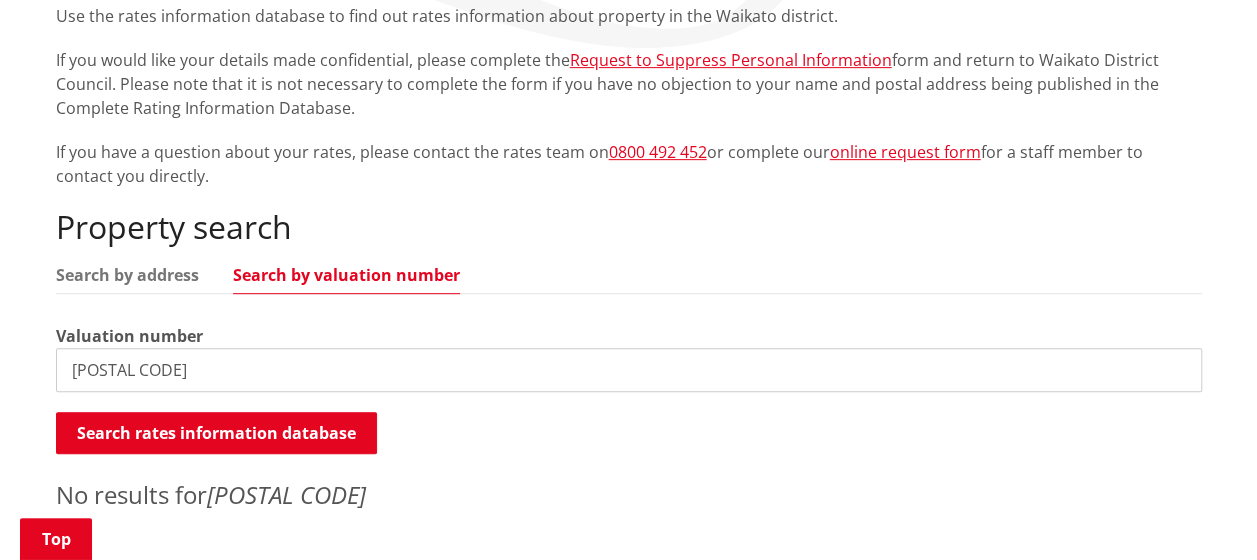 click on "SA48A/455" at bounding box center [629, 370] 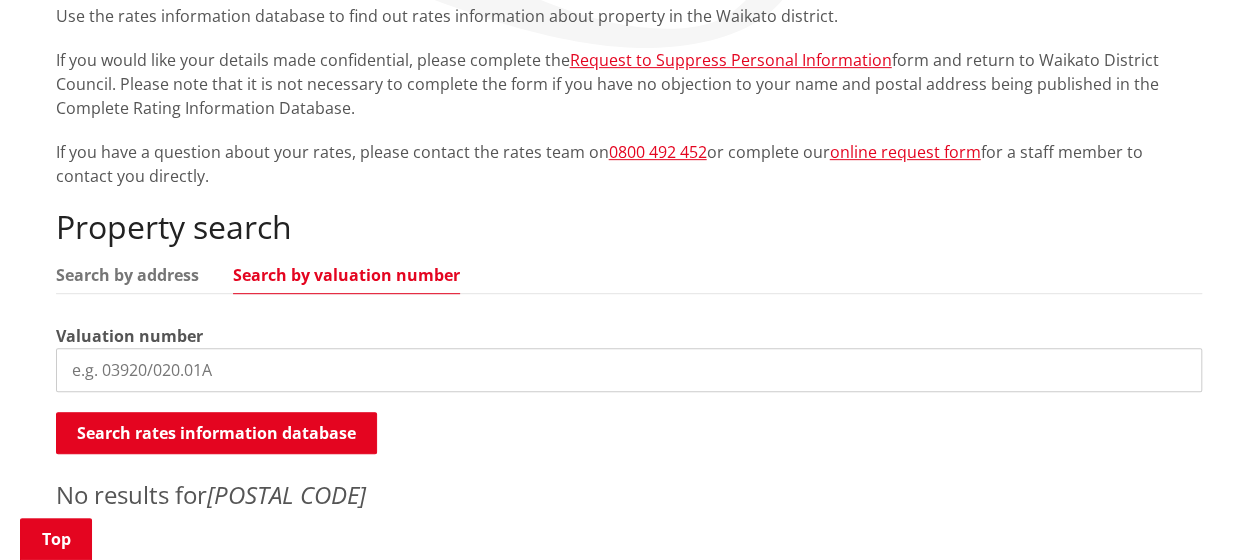 paste on "LOT 1 DPS 58516" 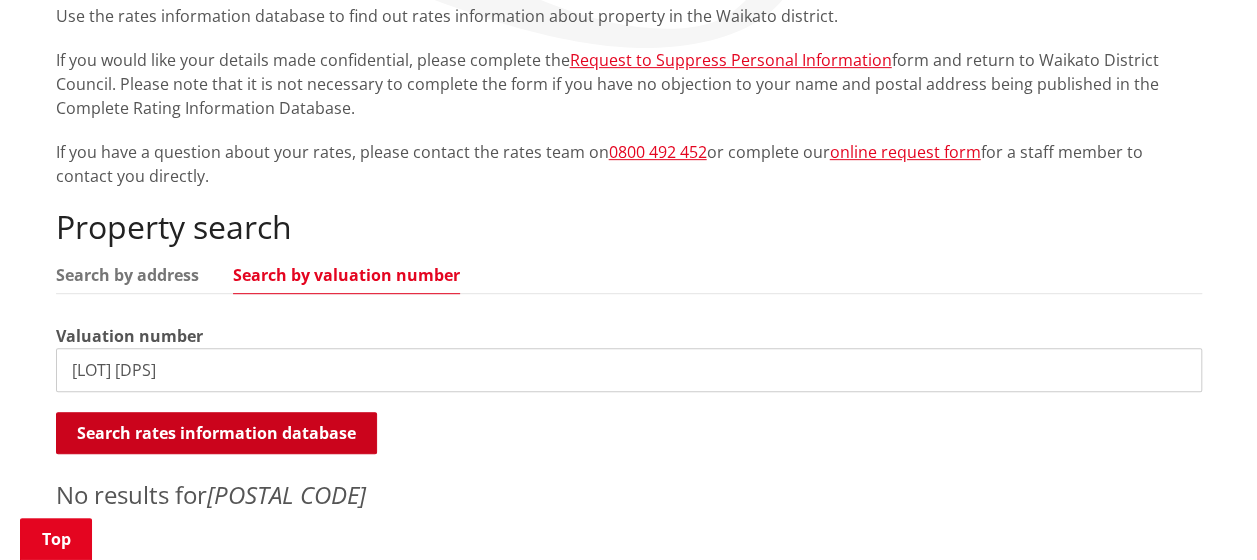 click on "Search rates information database" at bounding box center [216, 433] 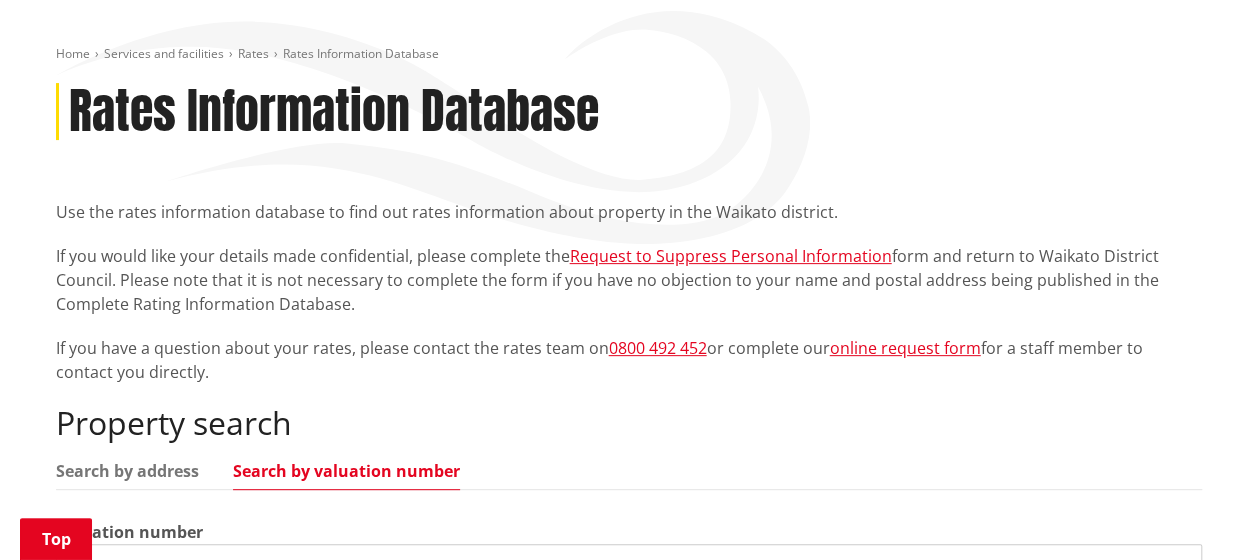 scroll, scrollTop: 200, scrollLeft: 0, axis: vertical 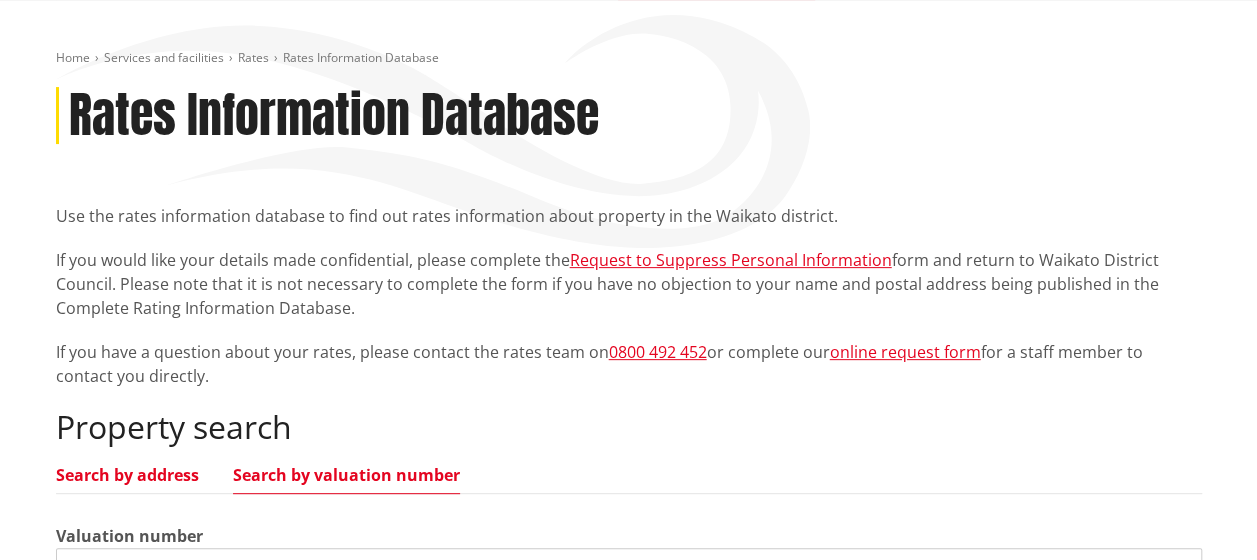 click on "Search by address" at bounding box center [127, 475] 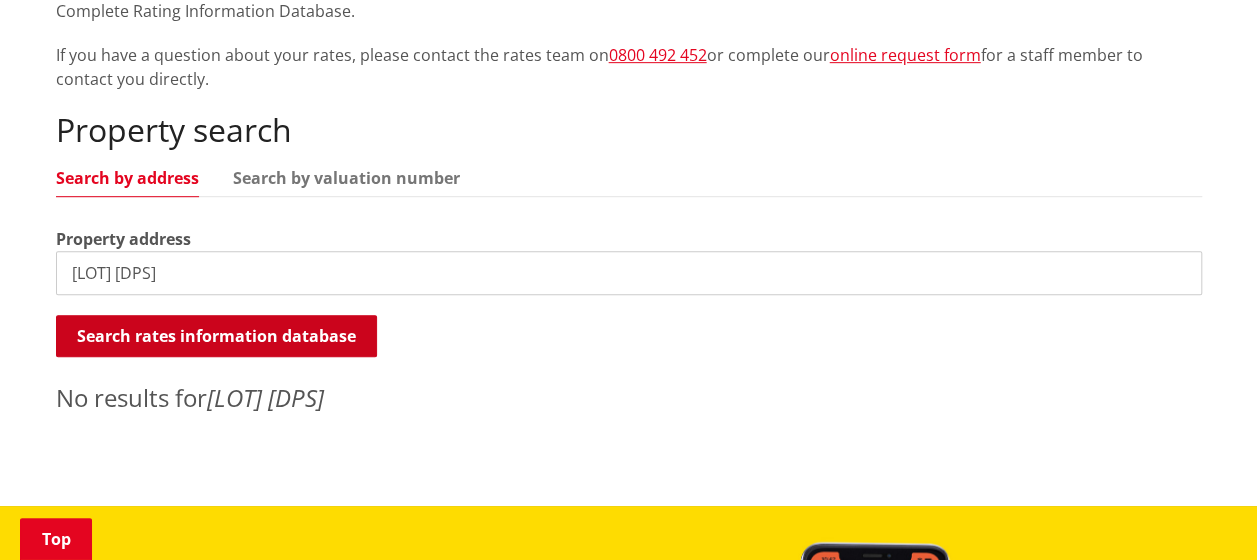 scroll, scrollTop: 500, scrollLeft: 0, axis: vertical 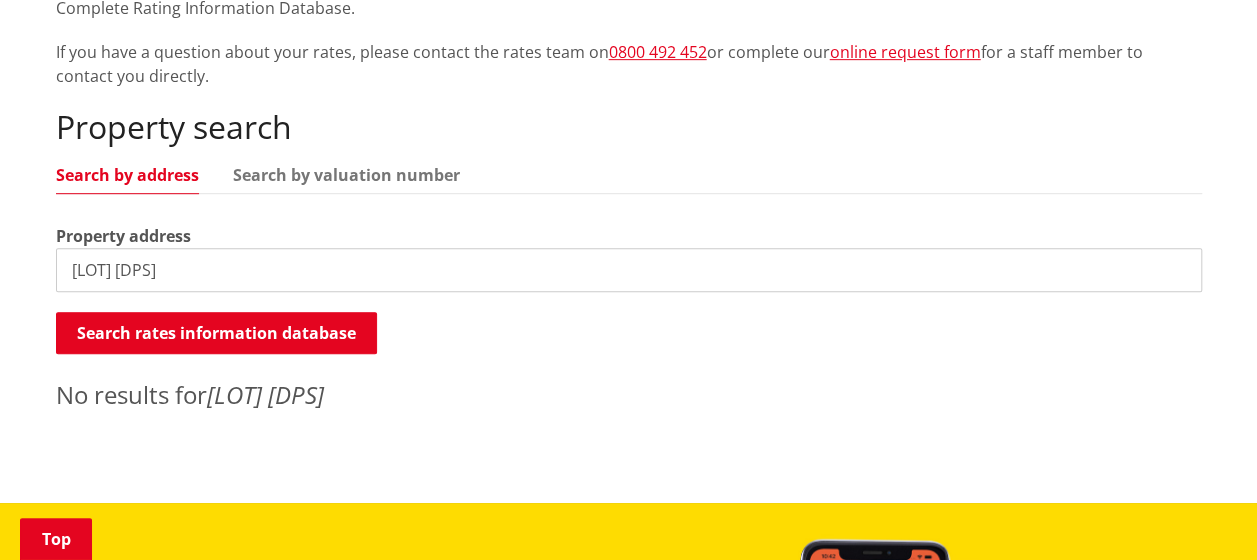 click on "LOT 1 DPS 58516" at bounding box center (629, 270) 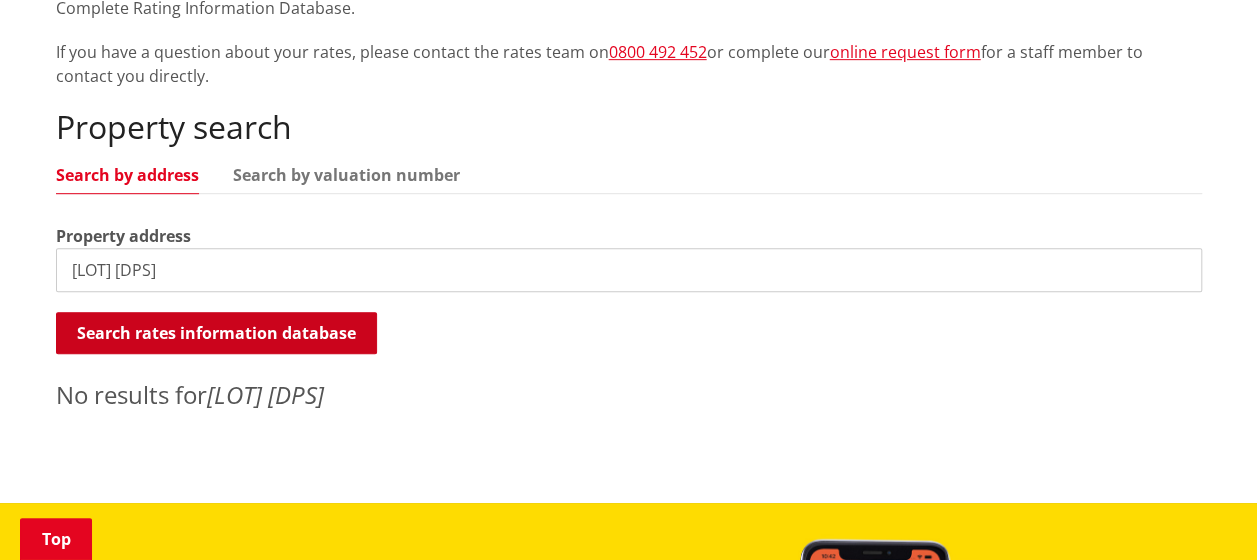 click on "Search rates information database" at bounding box center [216, 333] 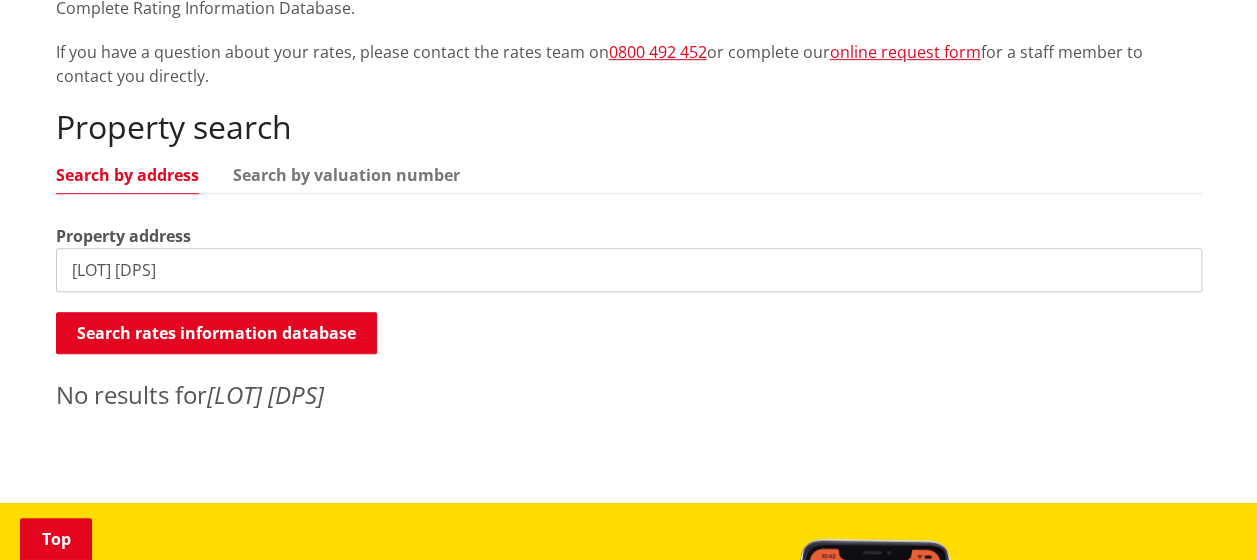 click on "LOT 1 DPS 58516" at bounding box center (629, 270) 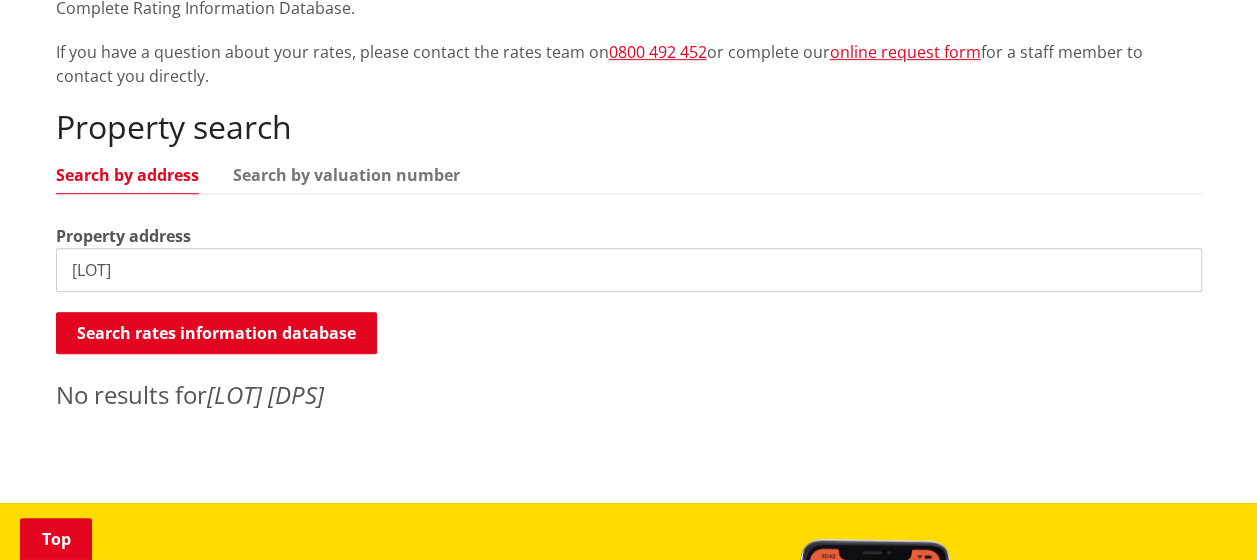 type on "L" 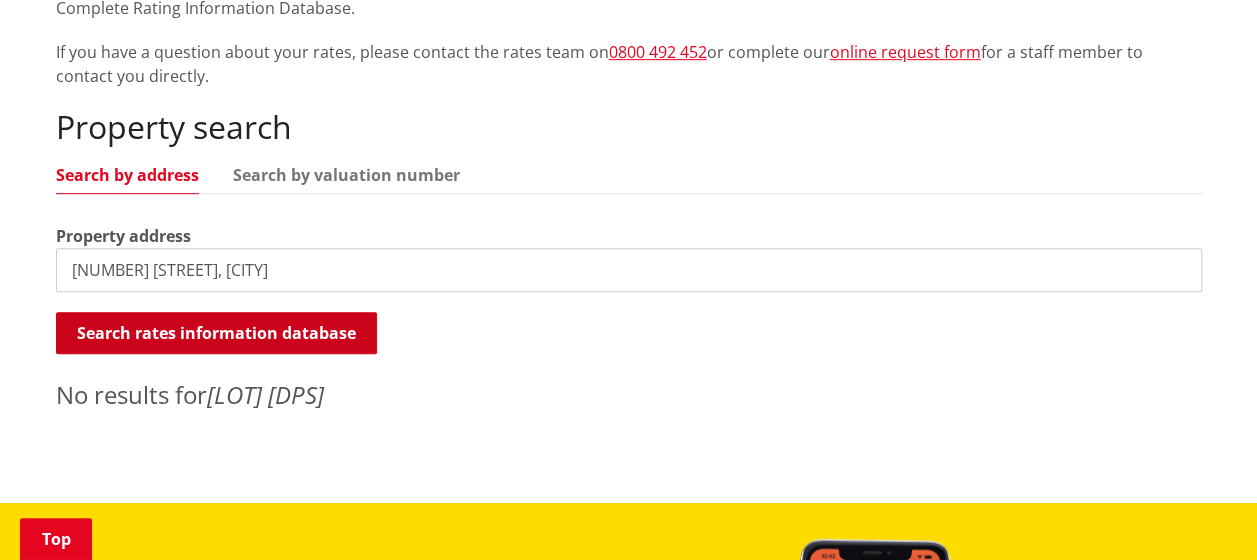 type on "141 Ginn Road, Huntly" 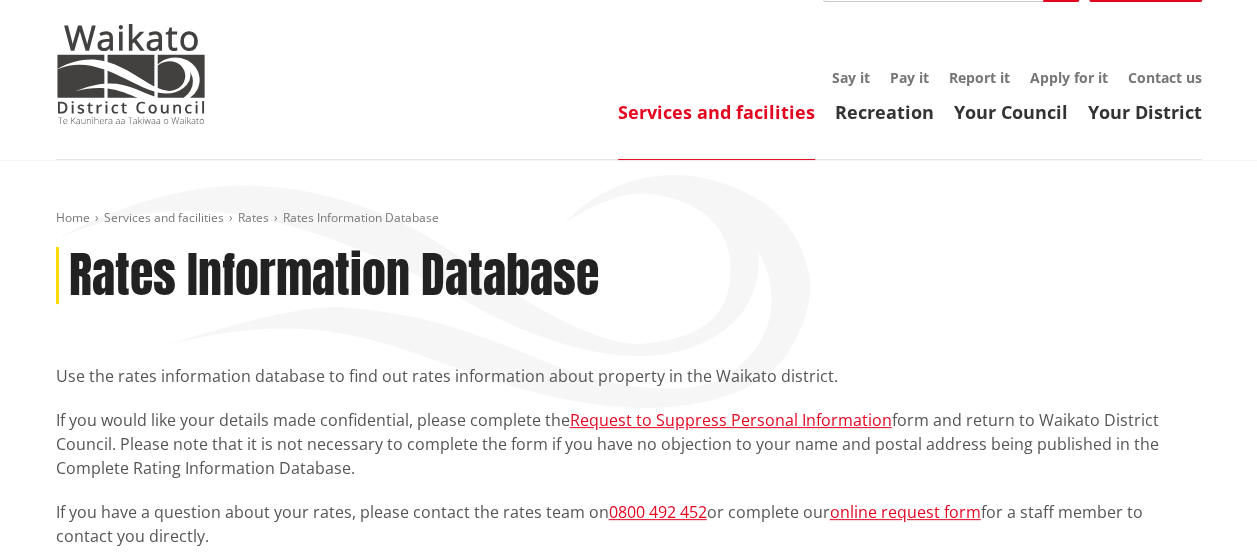 scroll, scrollTop: 0, scrollLeft: 0, axis: both 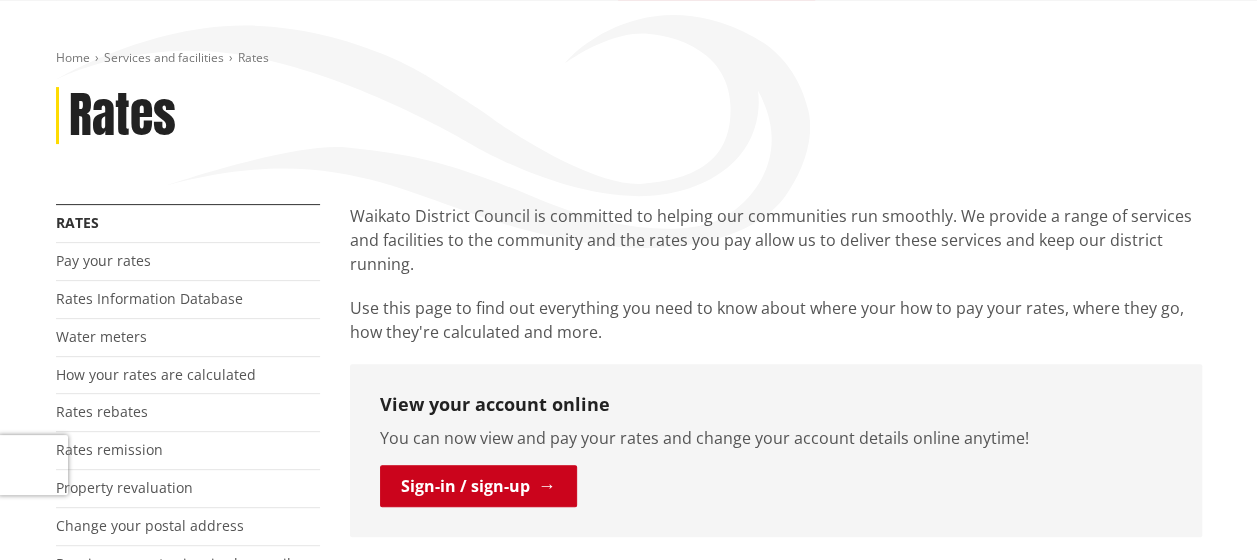 click on "Sign-in / sign-up" at bounding box center [478, 486] 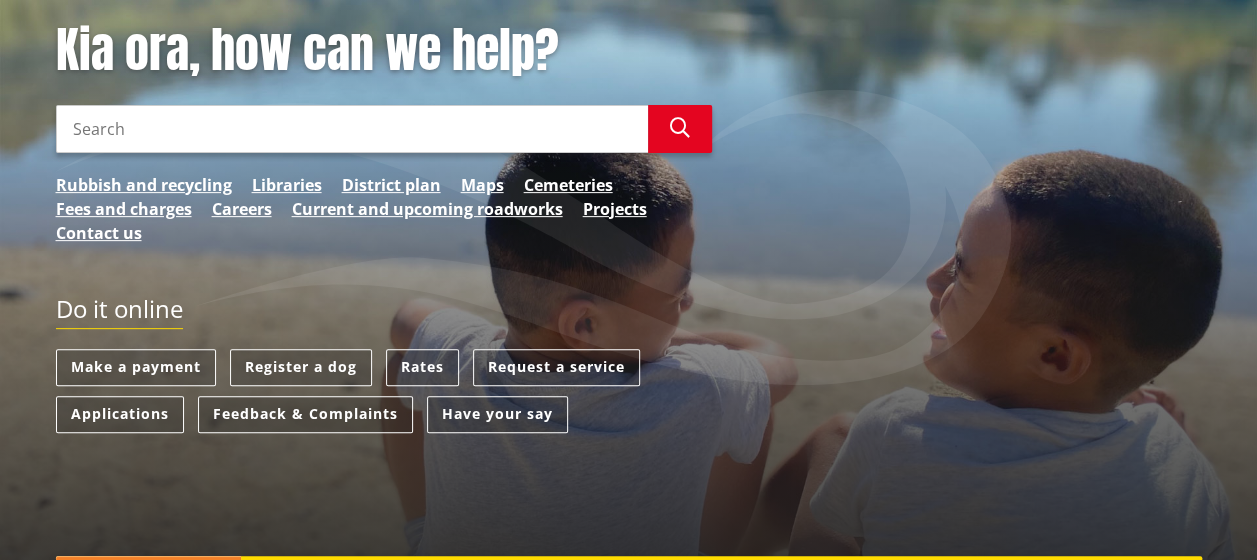 scroll, scrollTop: 300, scrollLeft: 0, axis: vertical 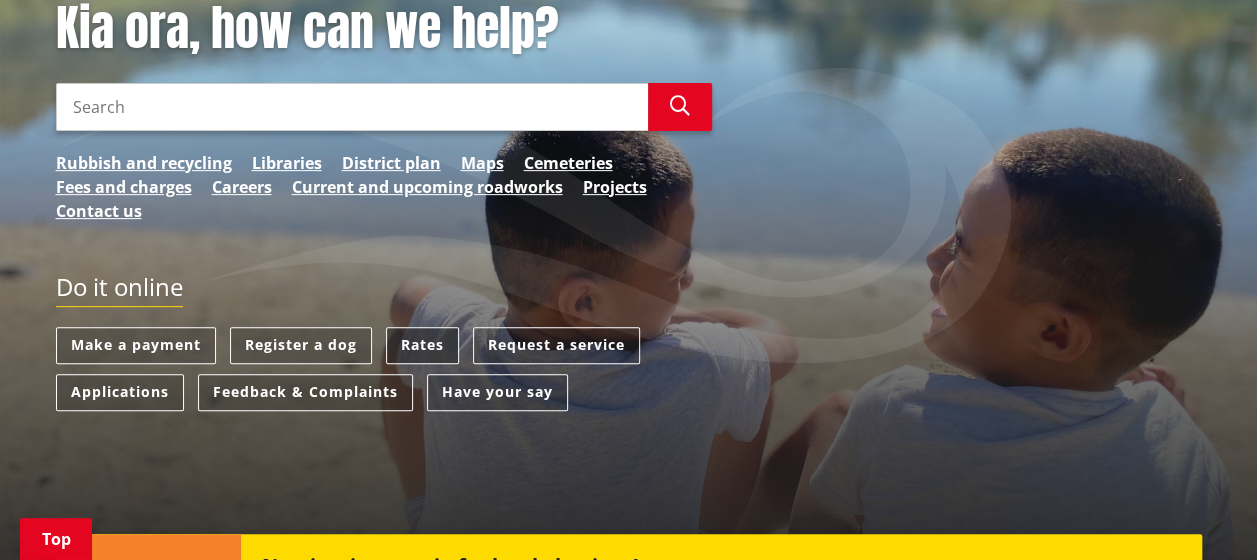 click on "Rates" at bounding box center [422, 345] 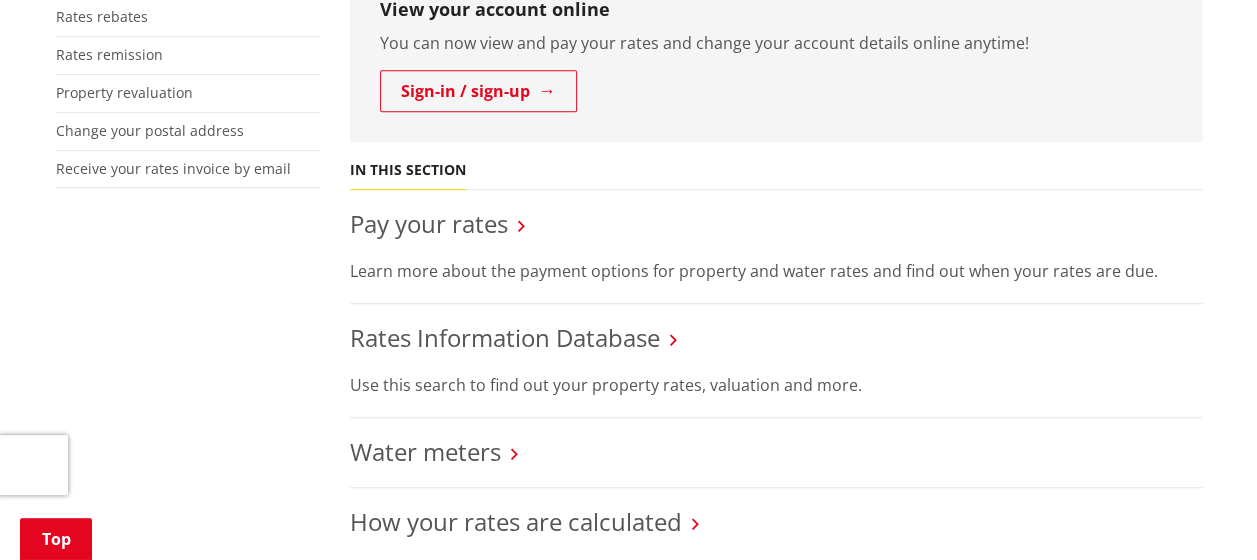 scroll, scrollTop: 600, scrollLeft: 0, axis: vertical 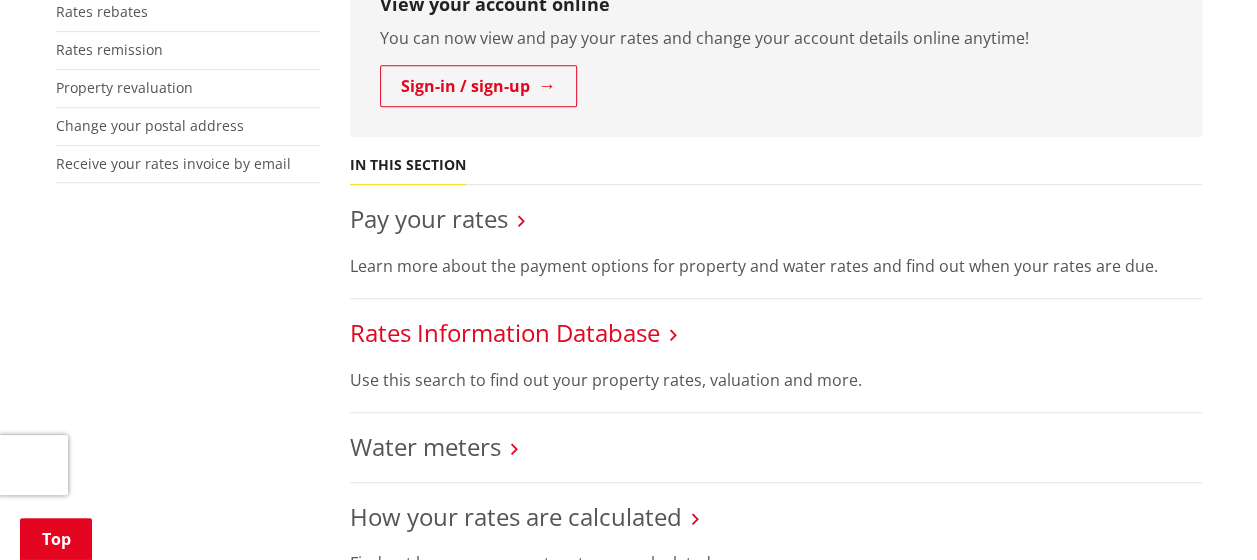 click on "Rates Information Database" at bounding box center [505, 332] 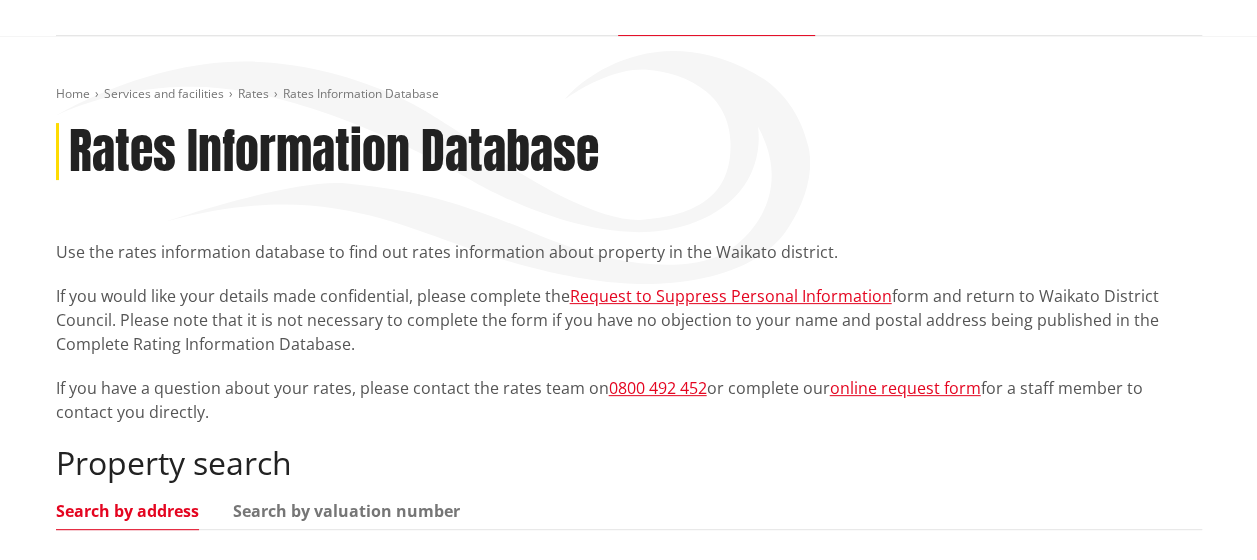 scroll, scrollTop: 500, scrollLeft: 0, axis: vertical 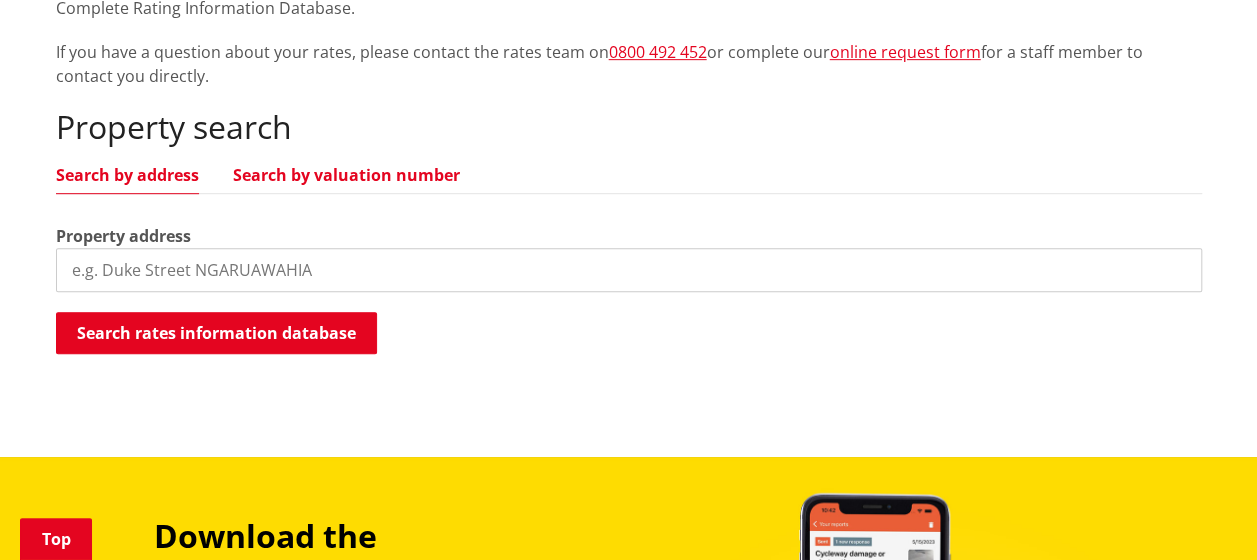 click on "Search by valuation number" at bounding box center (346, 175) 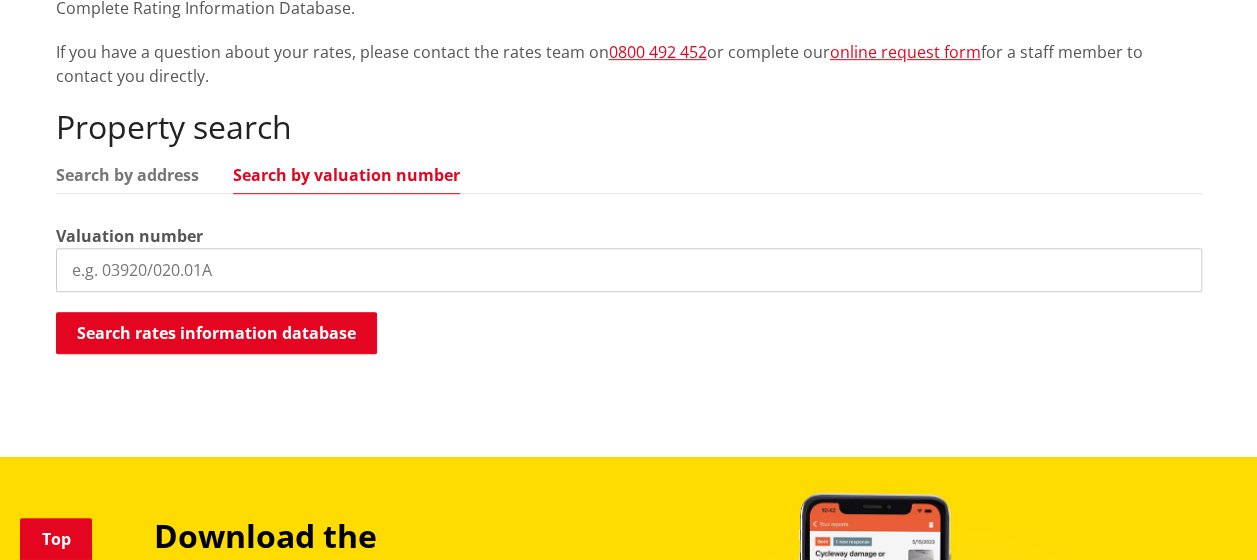 click at bounding box center (629, 270) 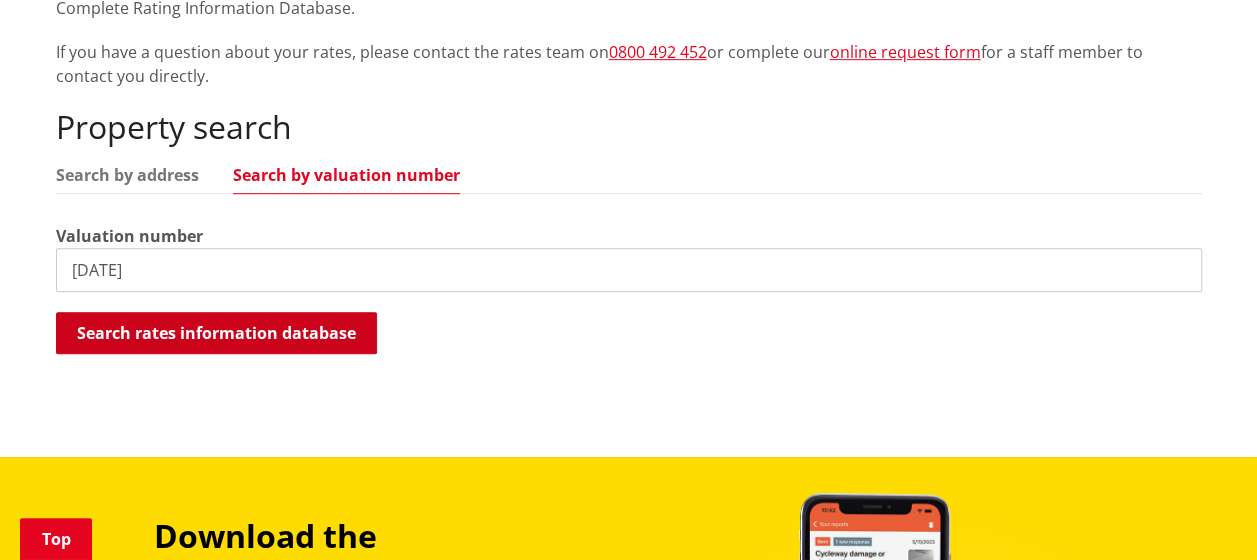 type on "[NUMBER]" 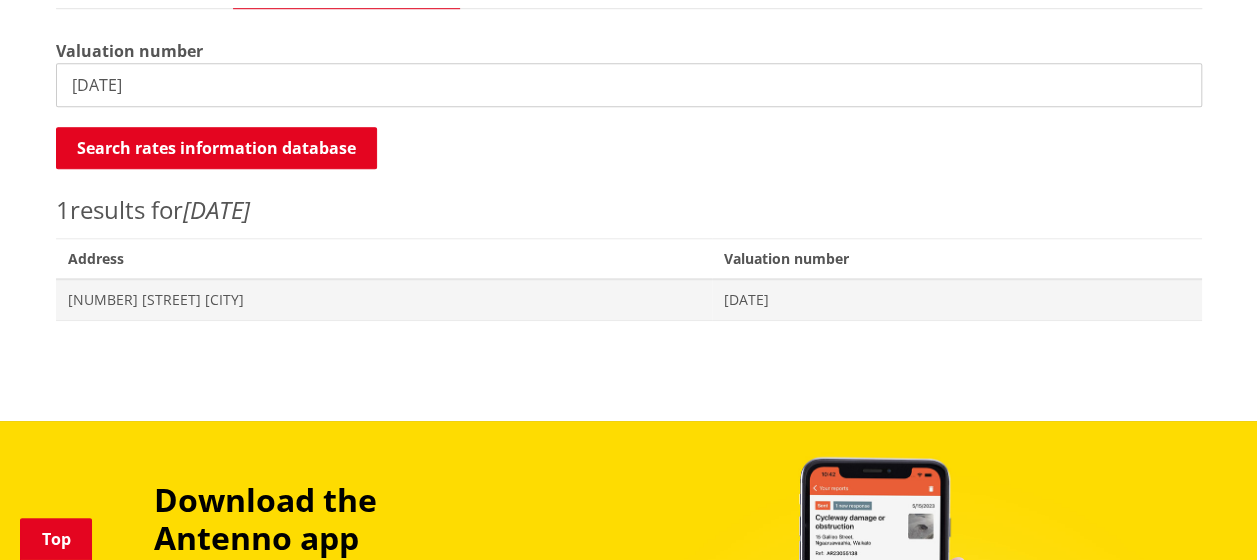scroll, scrollTop: 700, scrollLeft: 0, axis: vertical 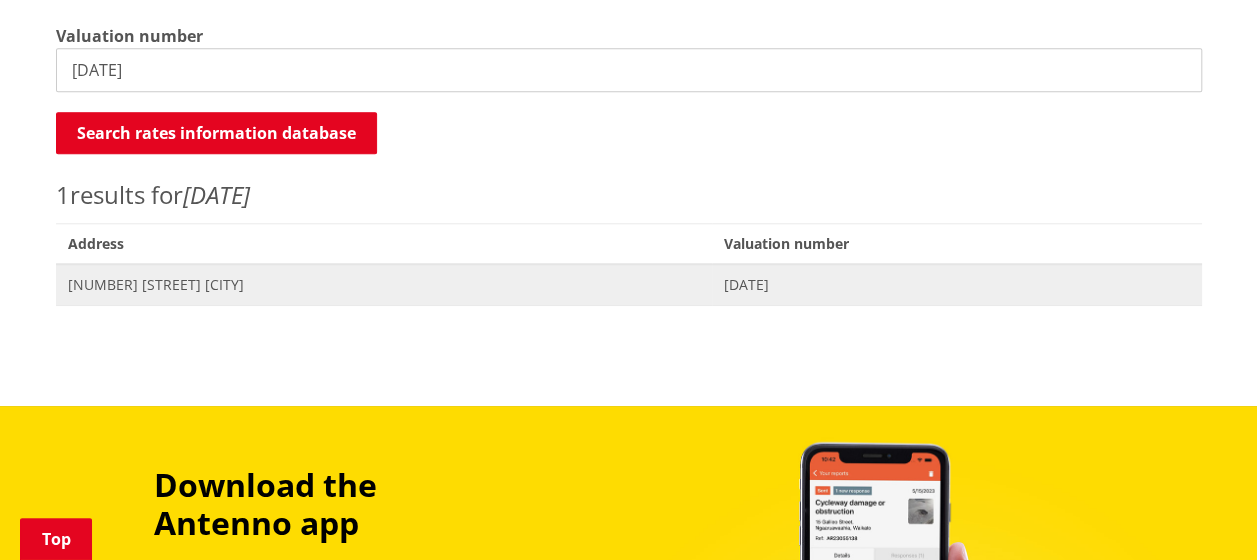 click on "[NUMBER] [STREET] [CITY]" at bounding box center [384, 285] 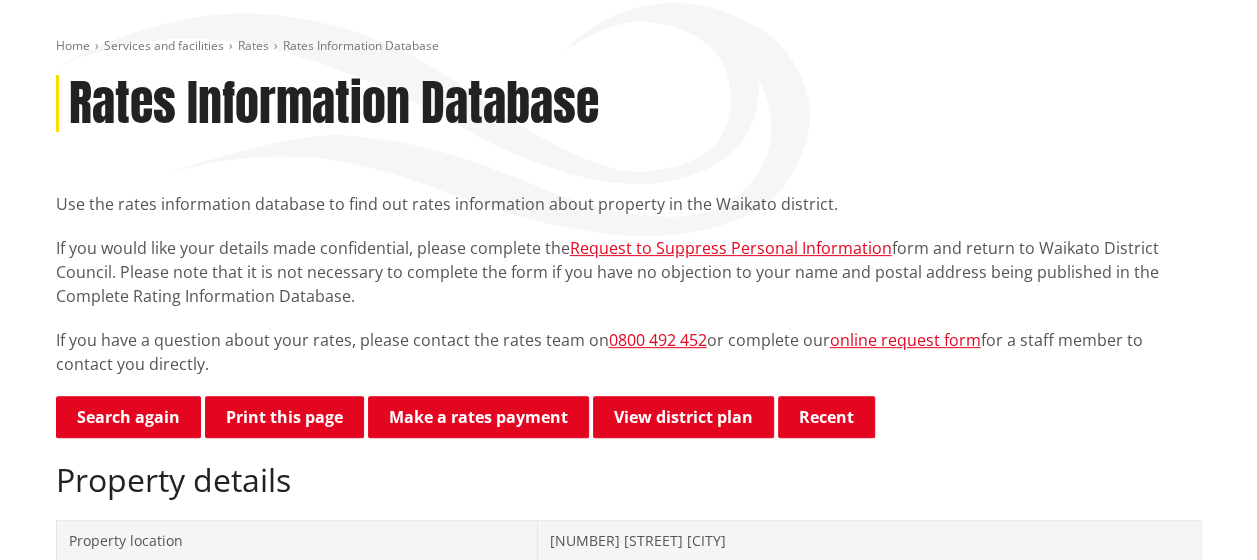 scroll, scrollTop: 0, scrollLeft: 0, axis: both 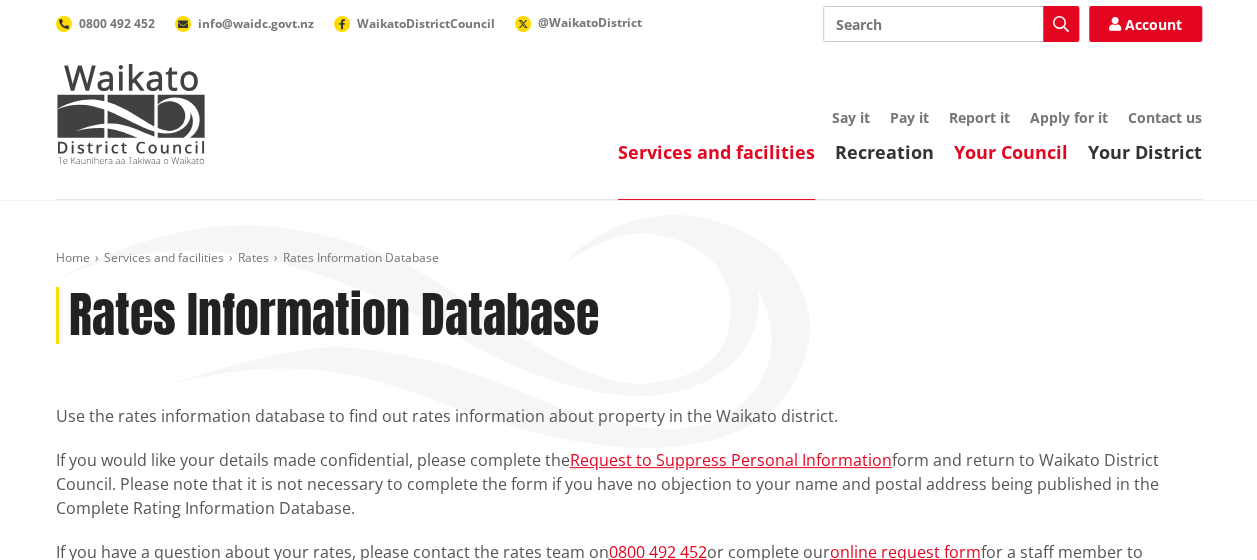 click on "Your Council" at bounding box center (1011, 152) 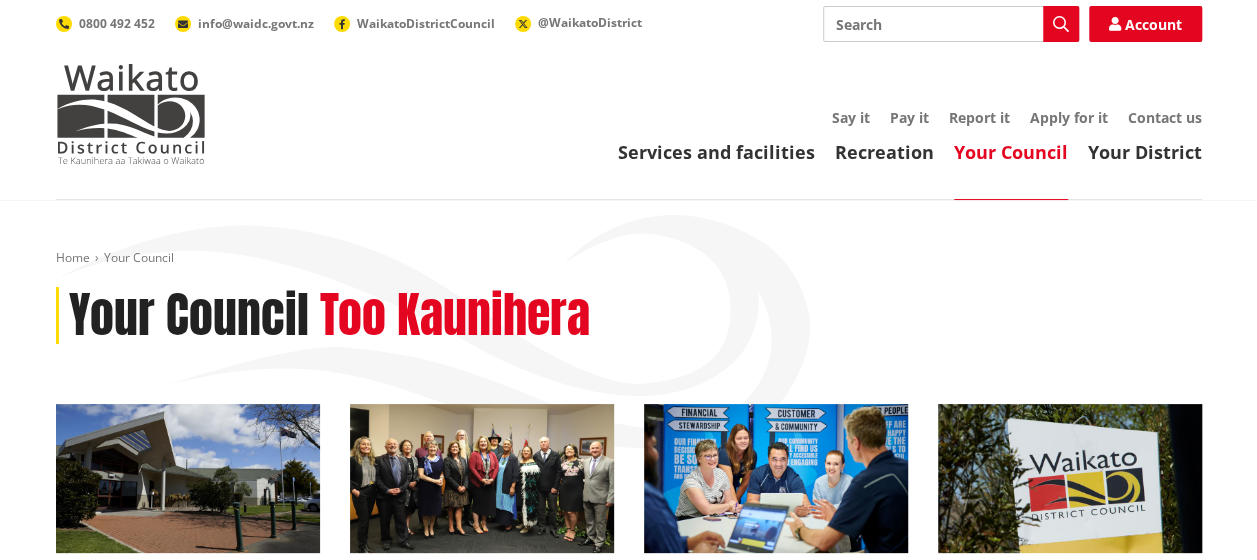 scroll, scrollTop: 200, scrollLeft: 0, axis: vertical 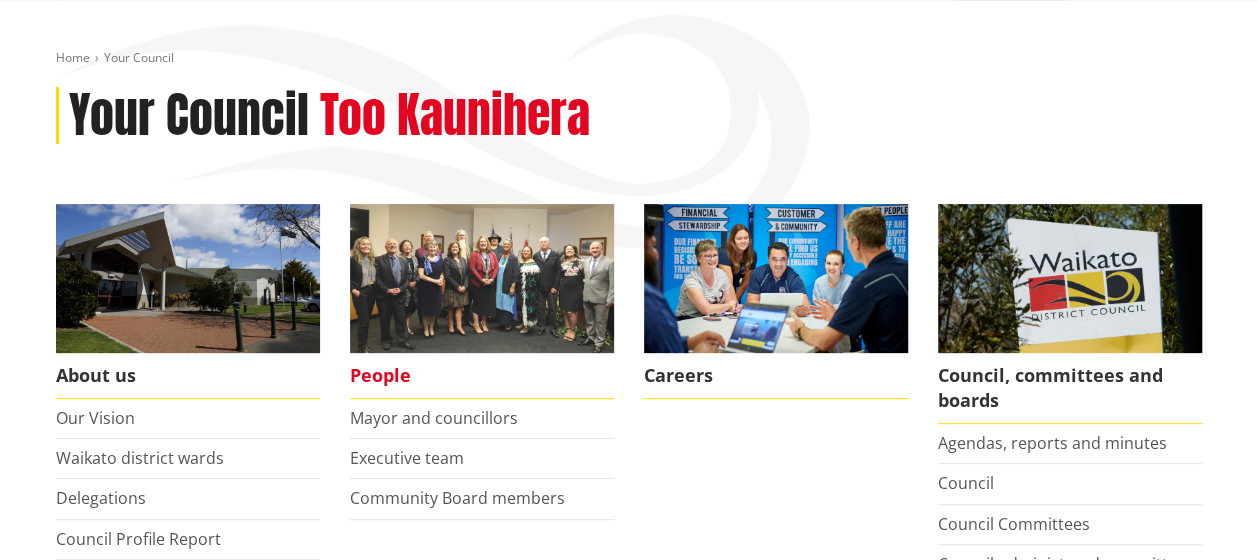 click at bounding box center (482, 278) 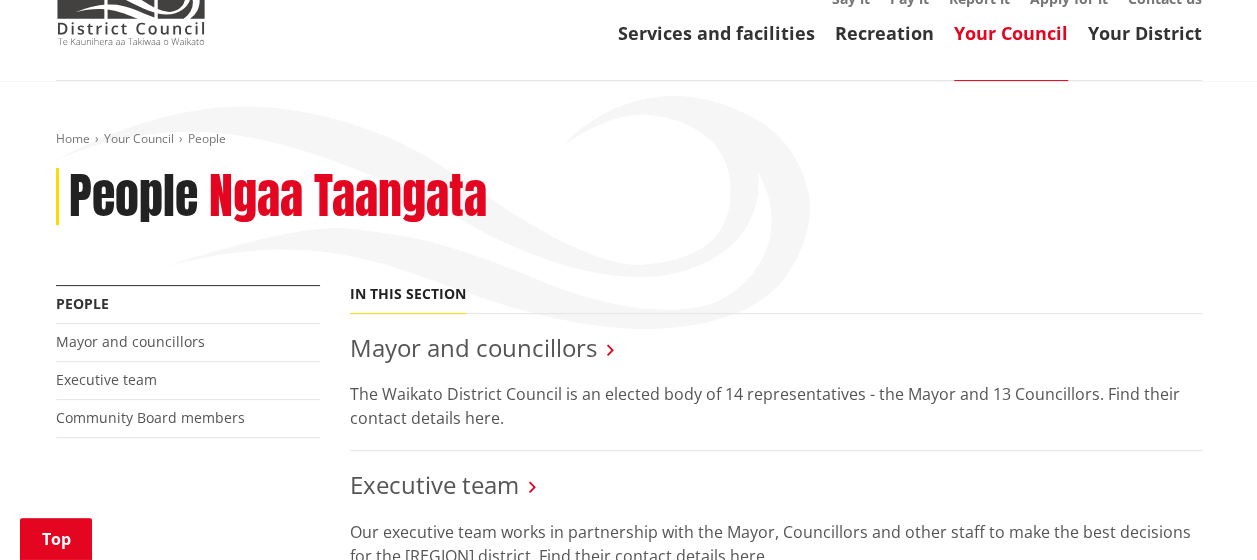 scroll, scrollTop: 100, scrollLeft: 0, axis: vertical 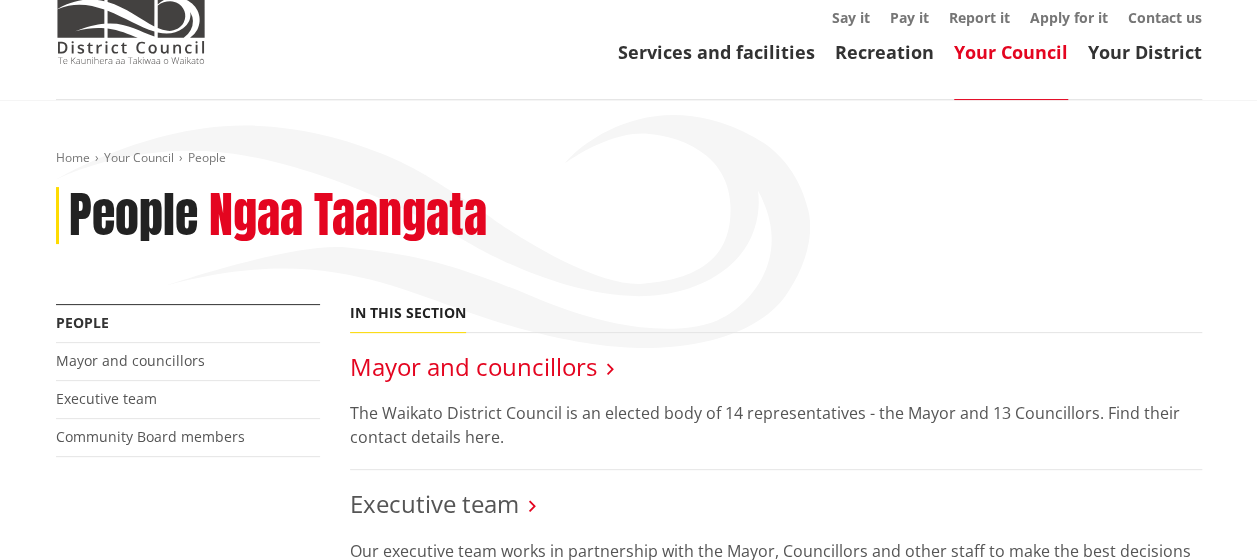 click on "Mayor and councillors" at bounding box center [473, 366] 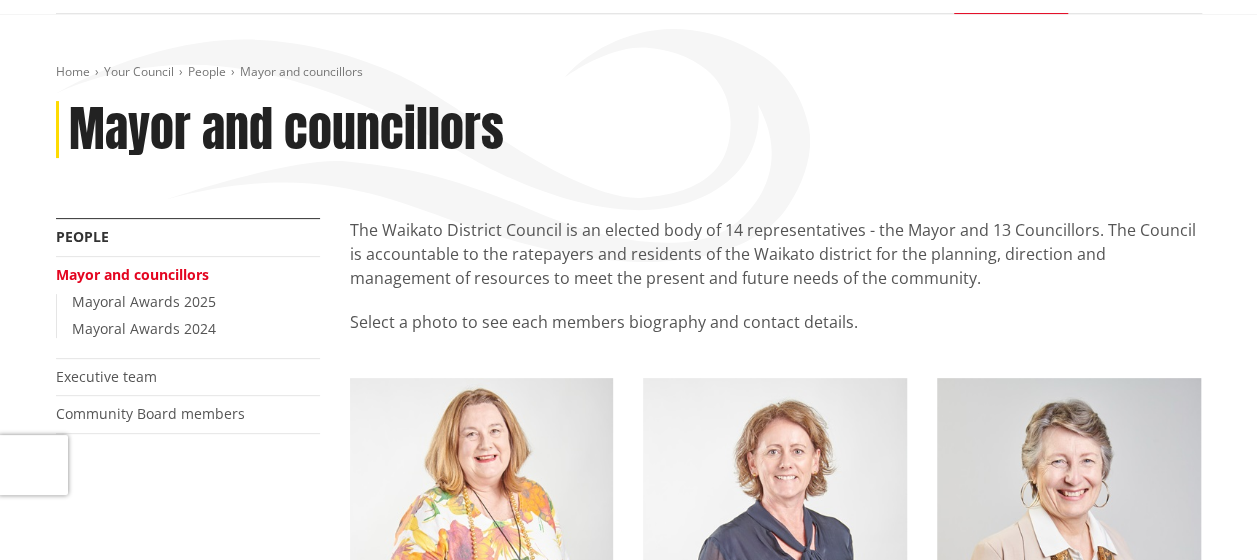 scroll, scrollTop: 0, scrollLeft: 0, axis: both 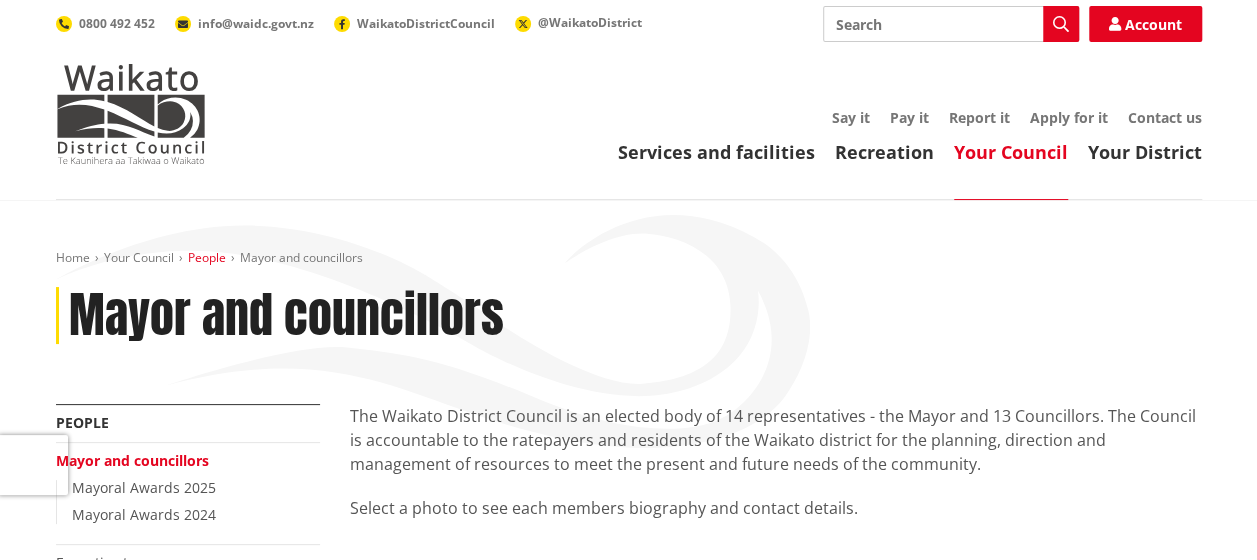 click on "People" at bounding box center [207, 257] 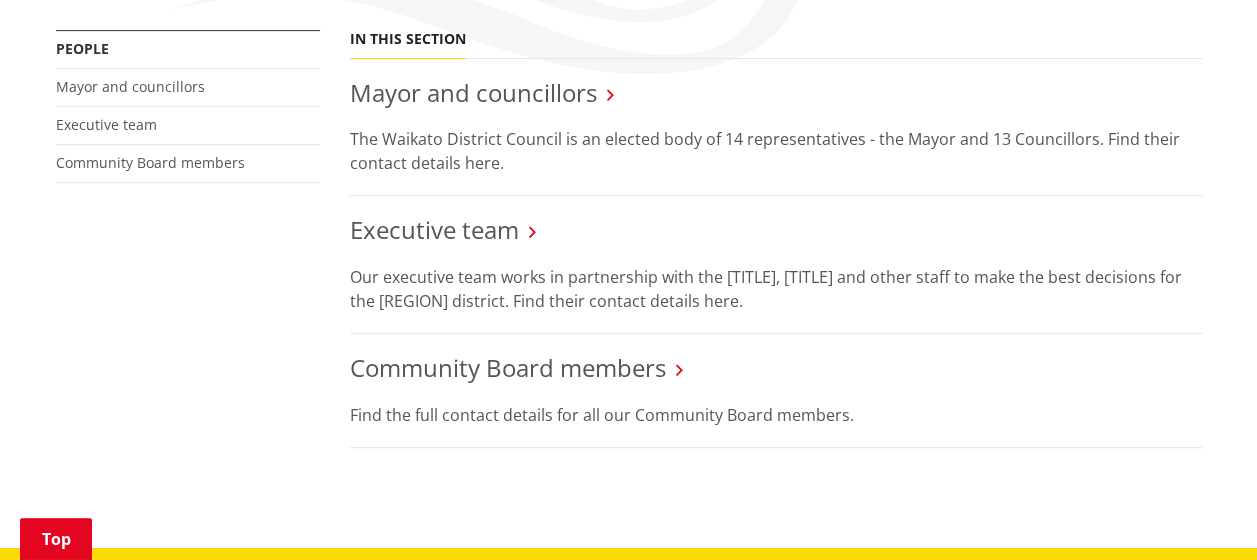 scroll, scrollTop: 400, scrollLeft: 0, axis: vertical 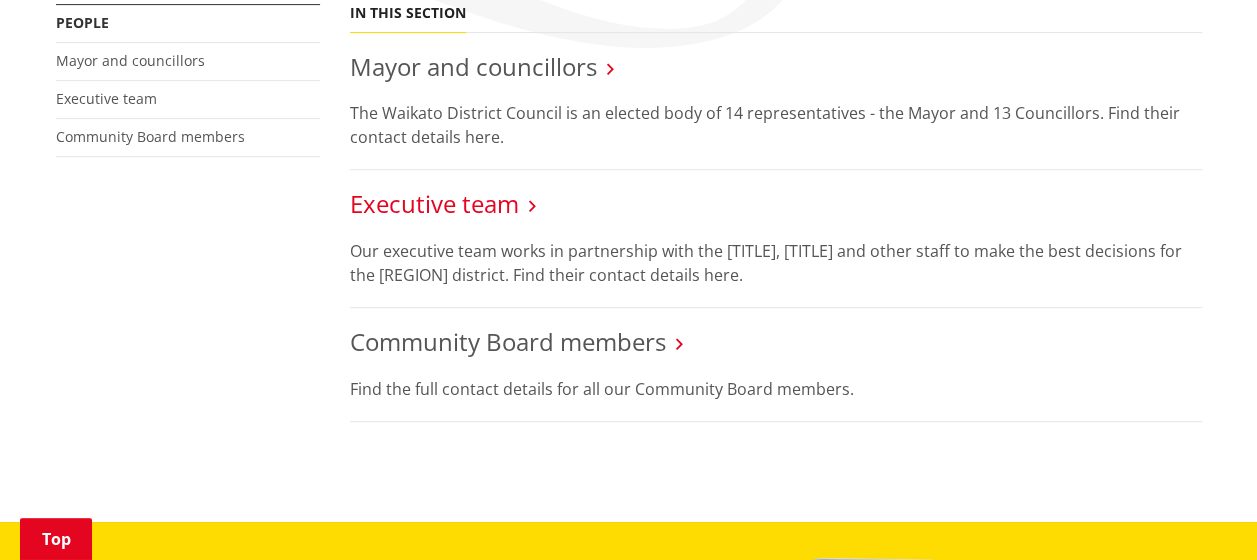 click on "Executive team" at bounding box center [434, 203] 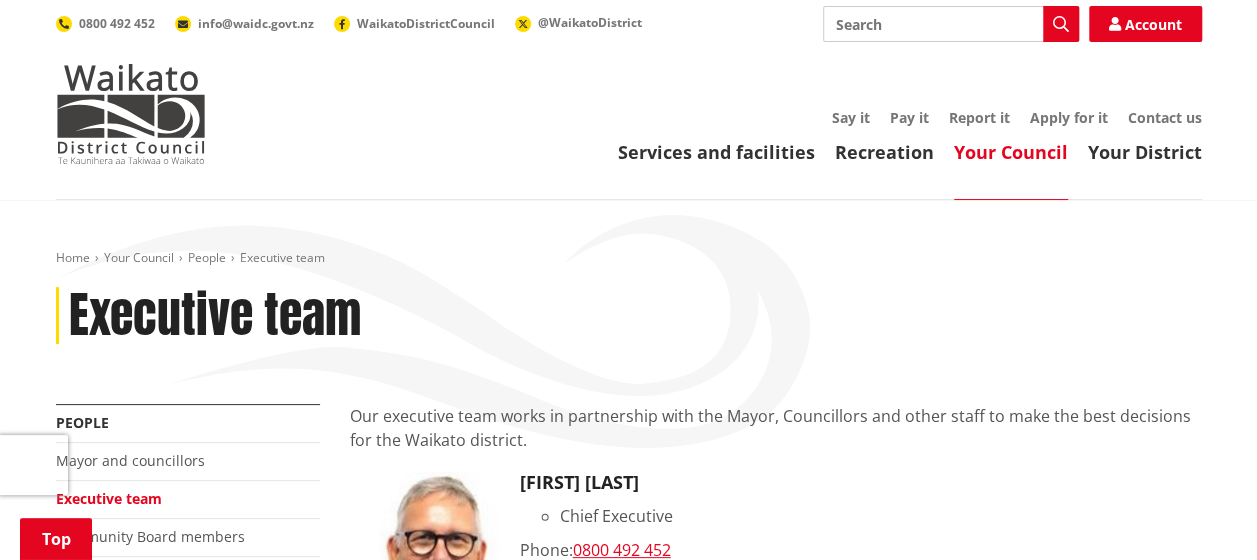 scroll, scrollTop: 0, scrollLeft: 0, axis: both 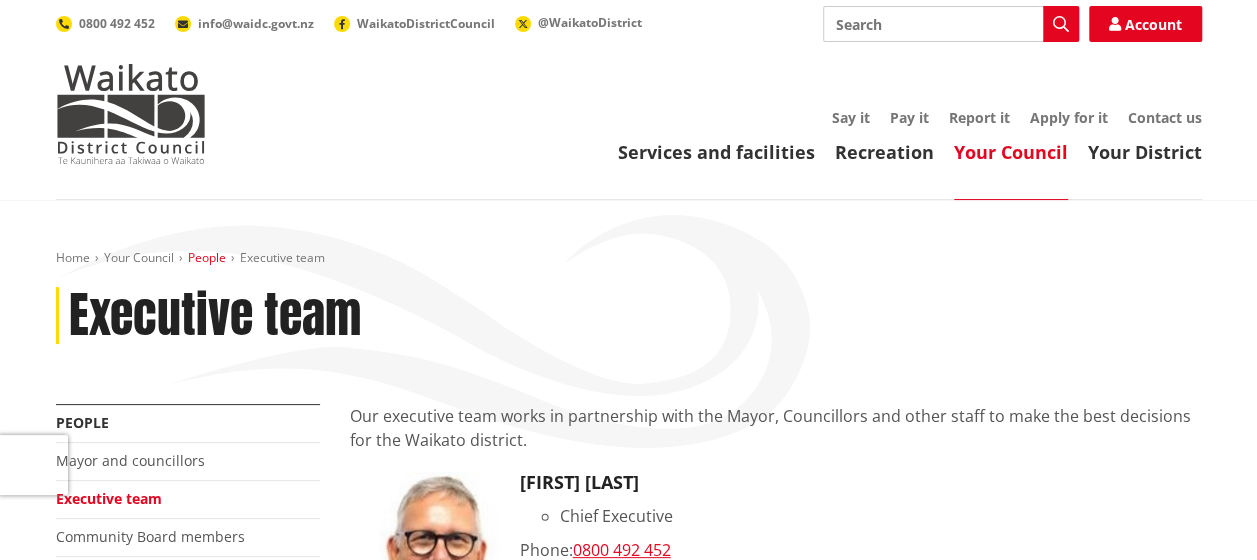 click on "People" at bounding box center (207, 257) 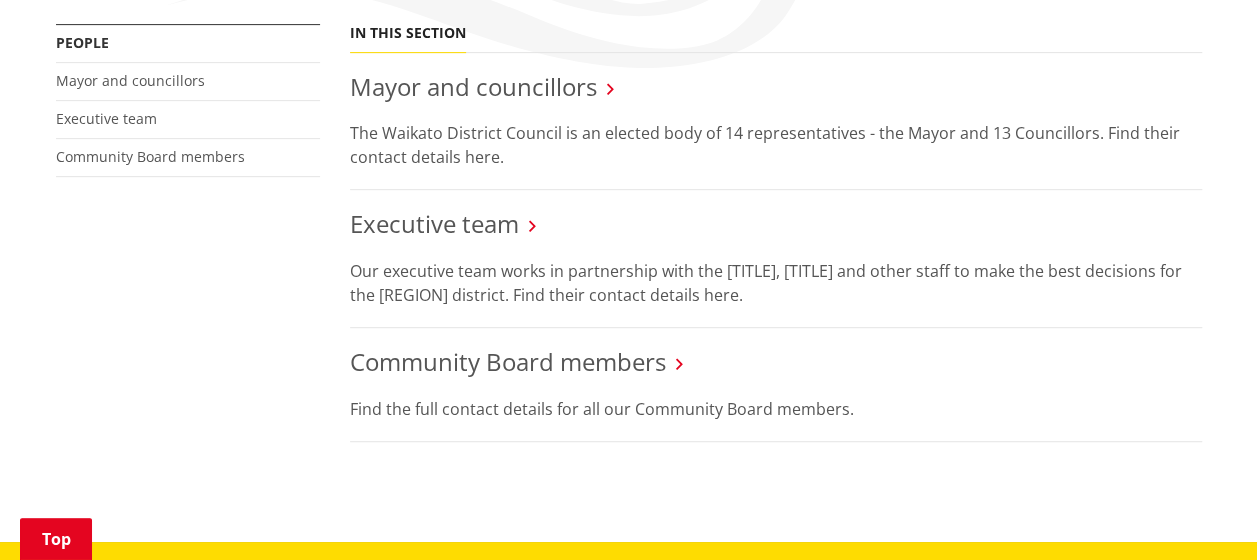 scroll, scrollTop: 400, scrollLeft: 0, axis: vertical 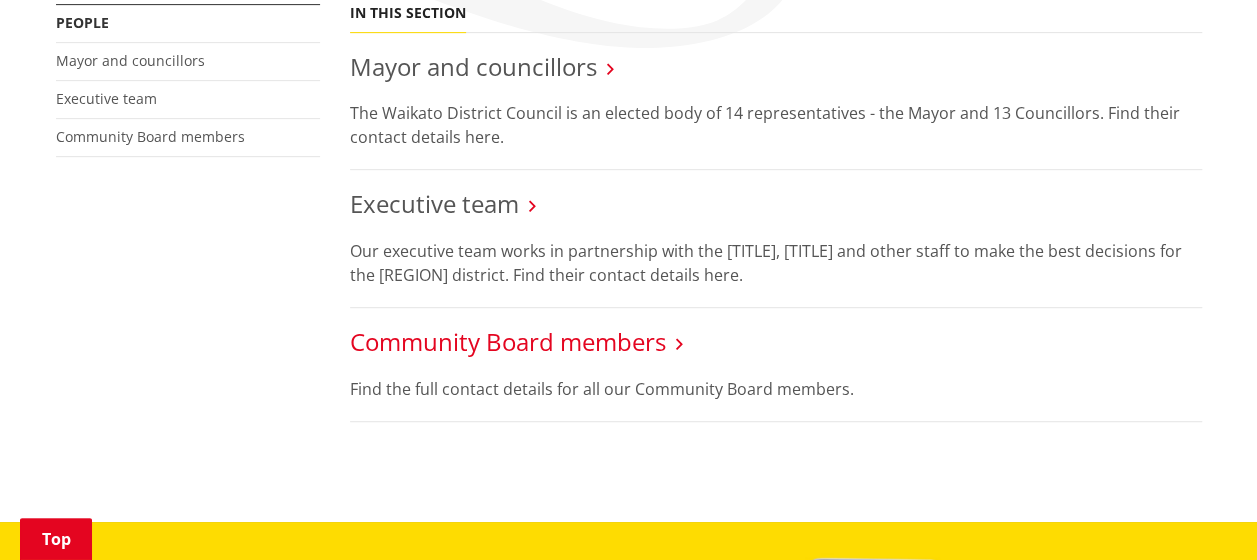 click on "Community Board members" at bounding box center [508, 341] 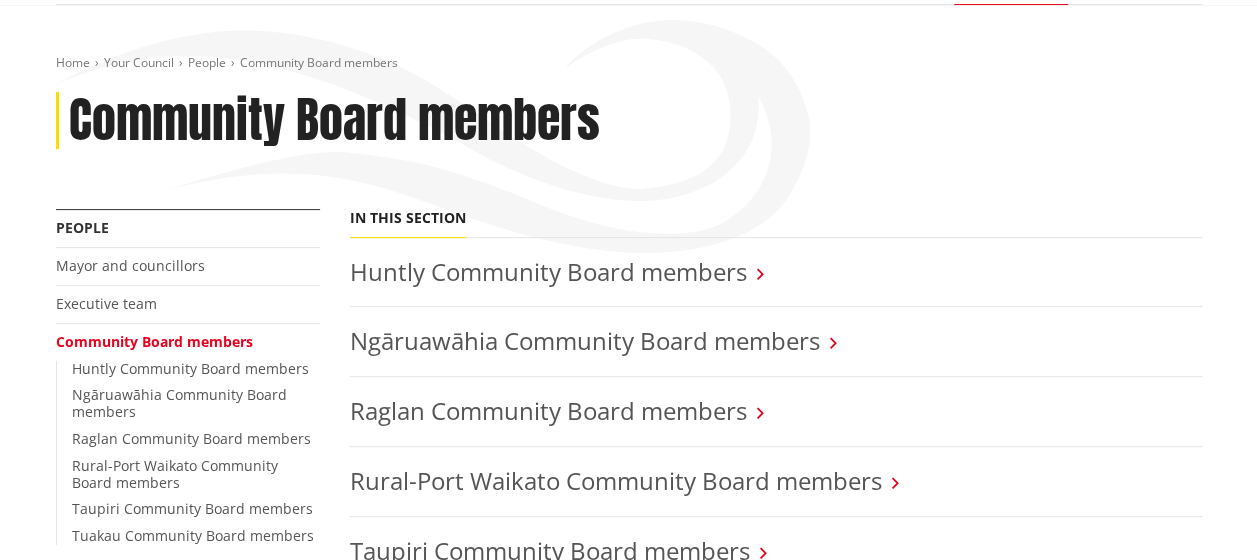 scroll, scrollTop: 200, scrollLeft: 0, axis: vertical 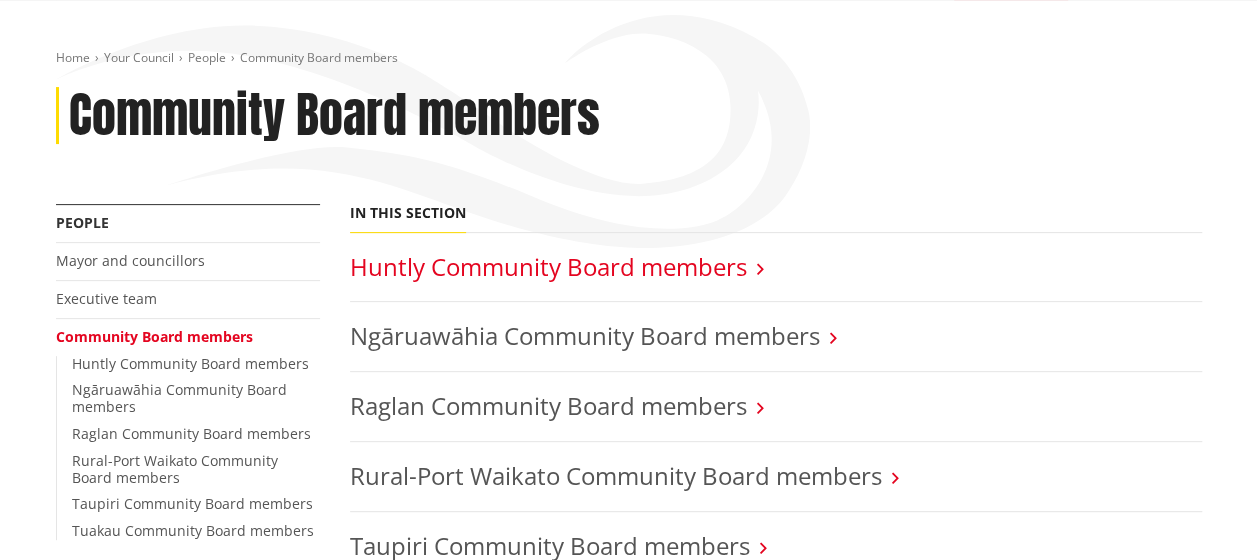 click on "Huntly Community Board members" at bounding box center (548, 266) 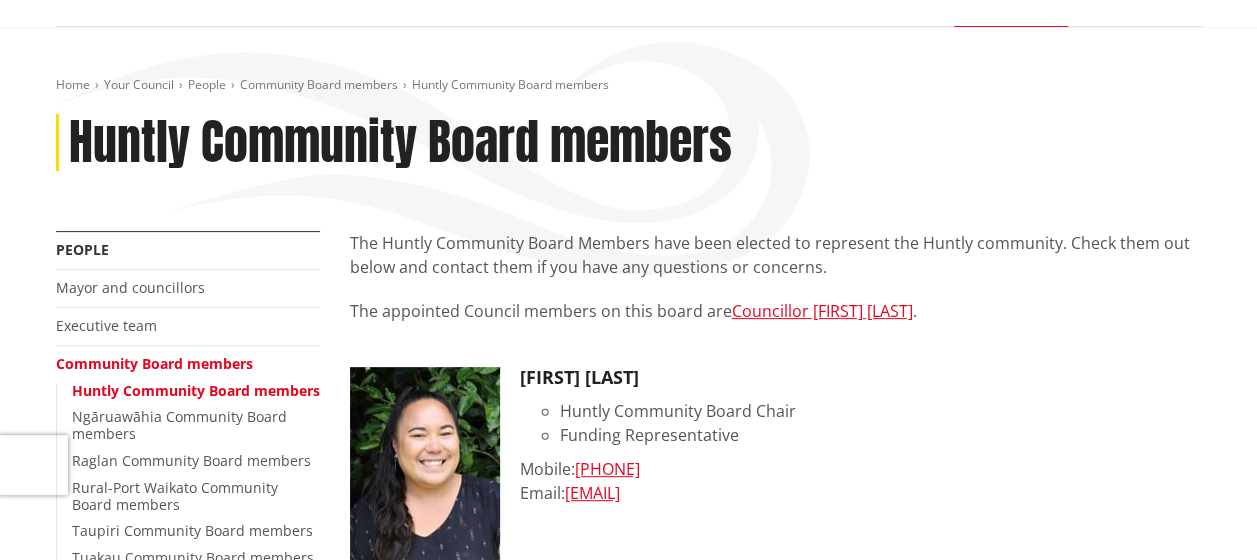 scroll, scrollTop: 100, scrollLeft: 0, axis: vertical 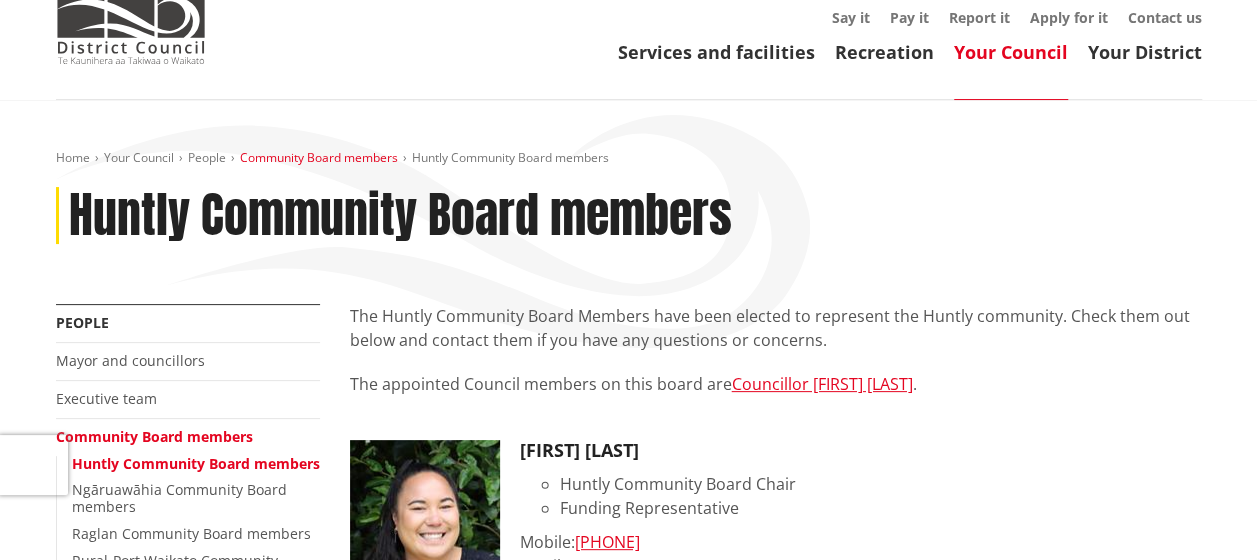 click on "Community Board members" at bounding box center [319, 157] 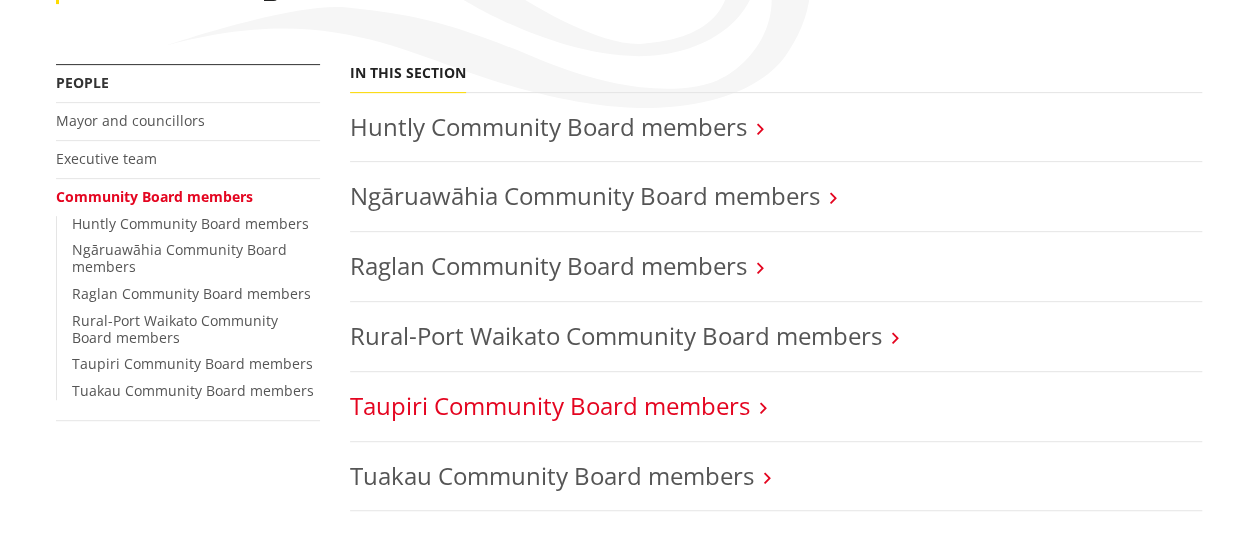 scroll, scrollTop: 400, scrollLeft: 0, axis: vertical 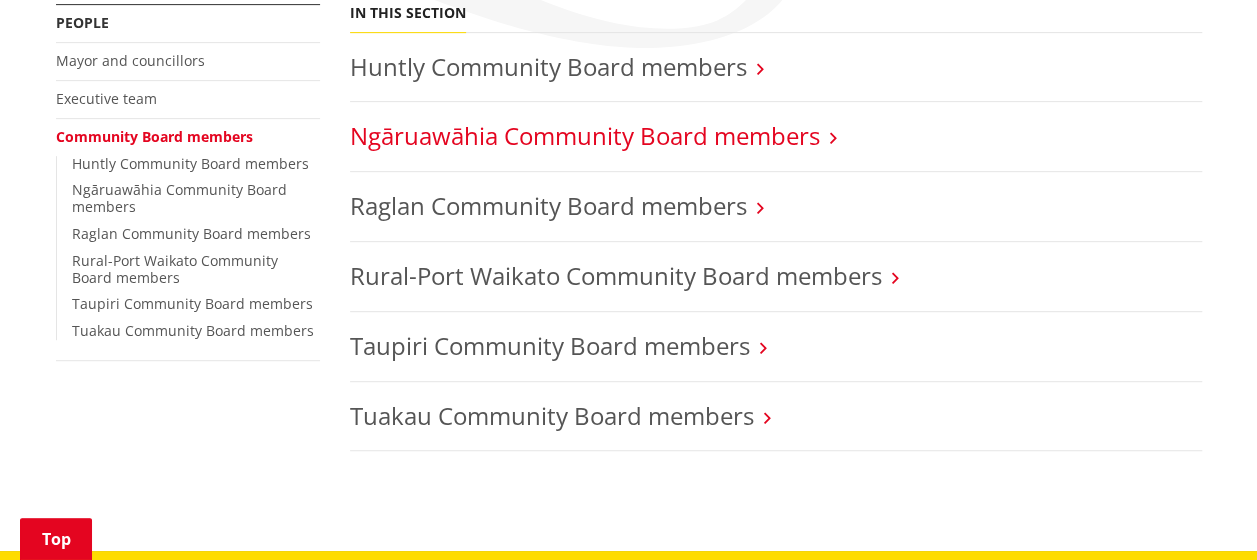 click on "Ngāruawāhia Community Board members" at bounding box center (585, 135) 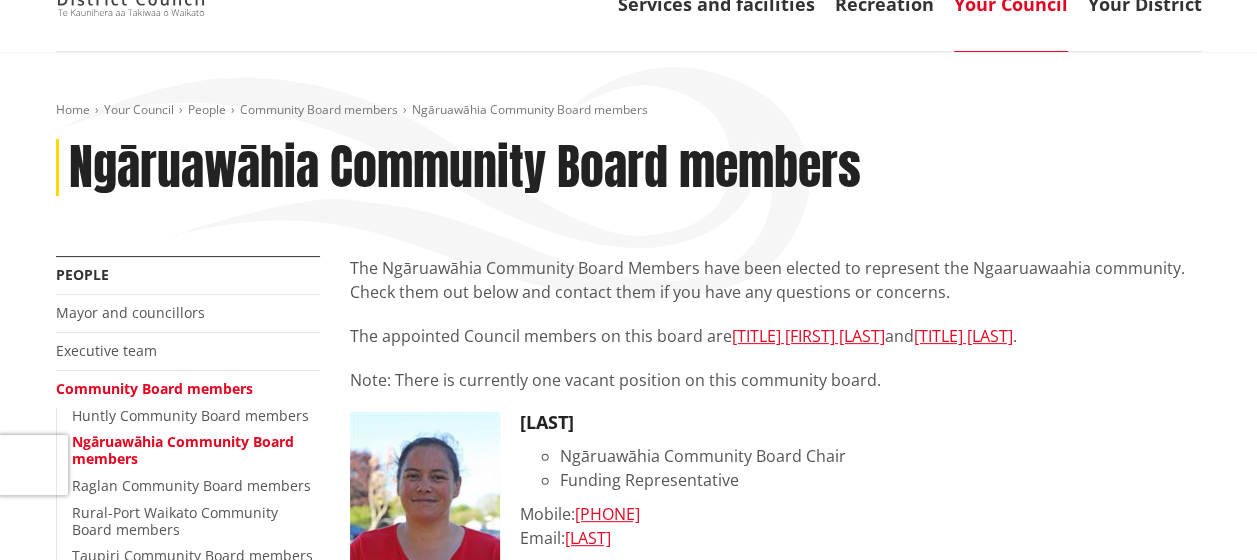 scroll, scrollTop: 0, scrollLeft: 0, axis: both 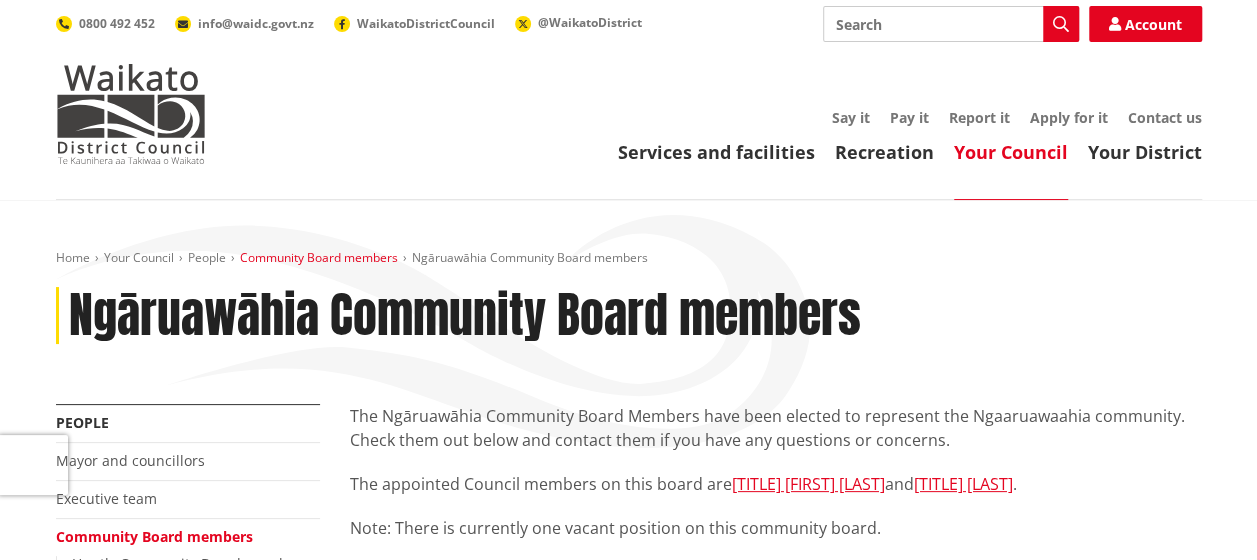 click on "Community Board members" at bounding box center (319, 257) 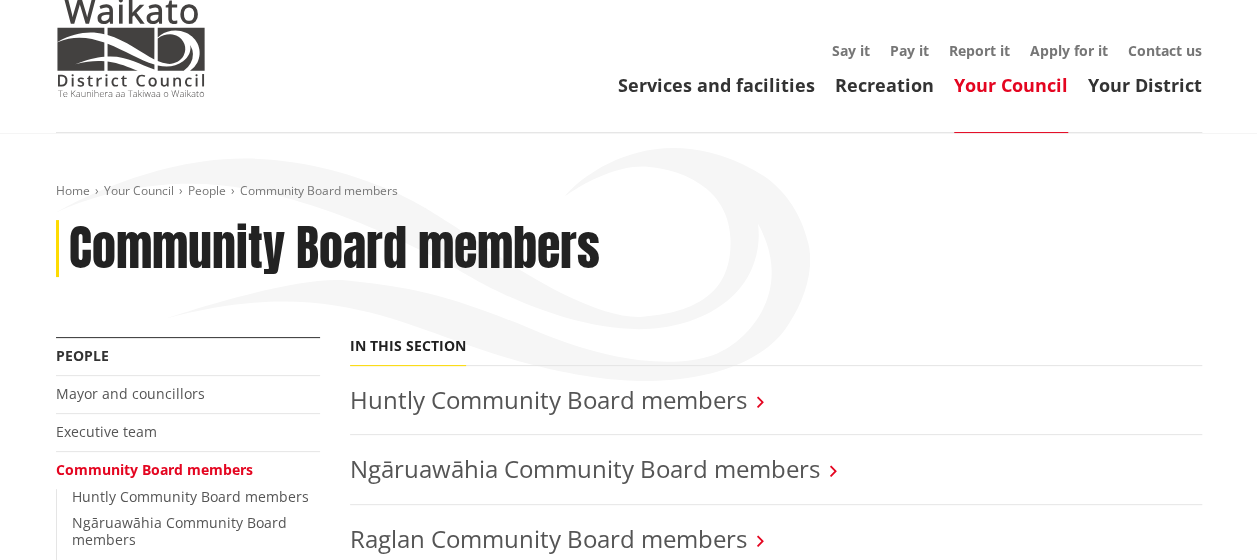 scroll, scrollTop: 200, scrollLeft: 0, axis: vertical 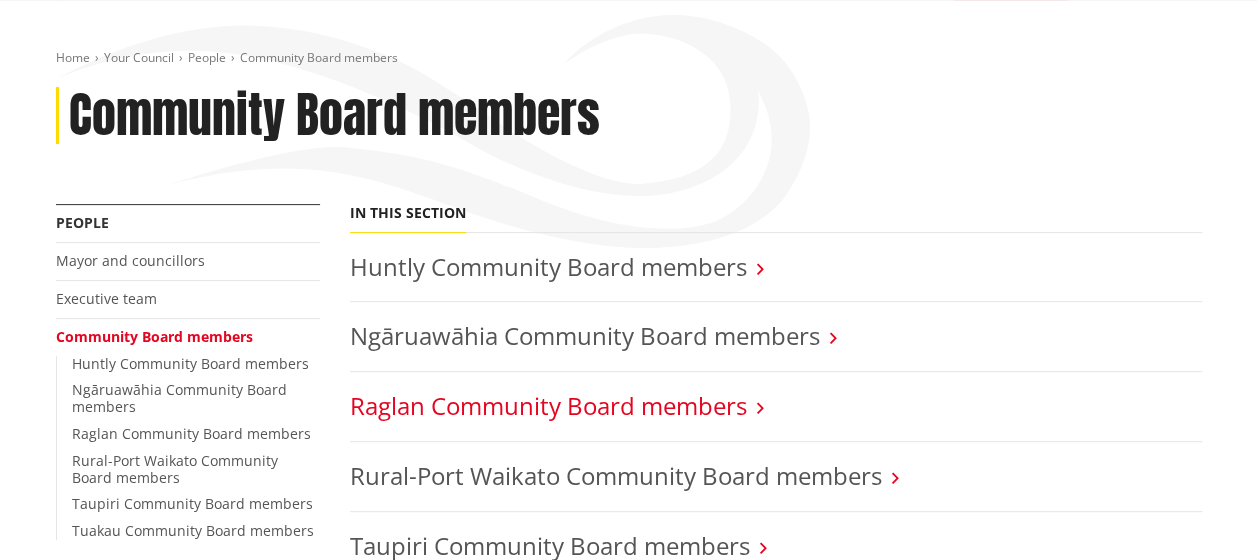 click on "Raglan Community Board members" at bounding box center (548, 405) 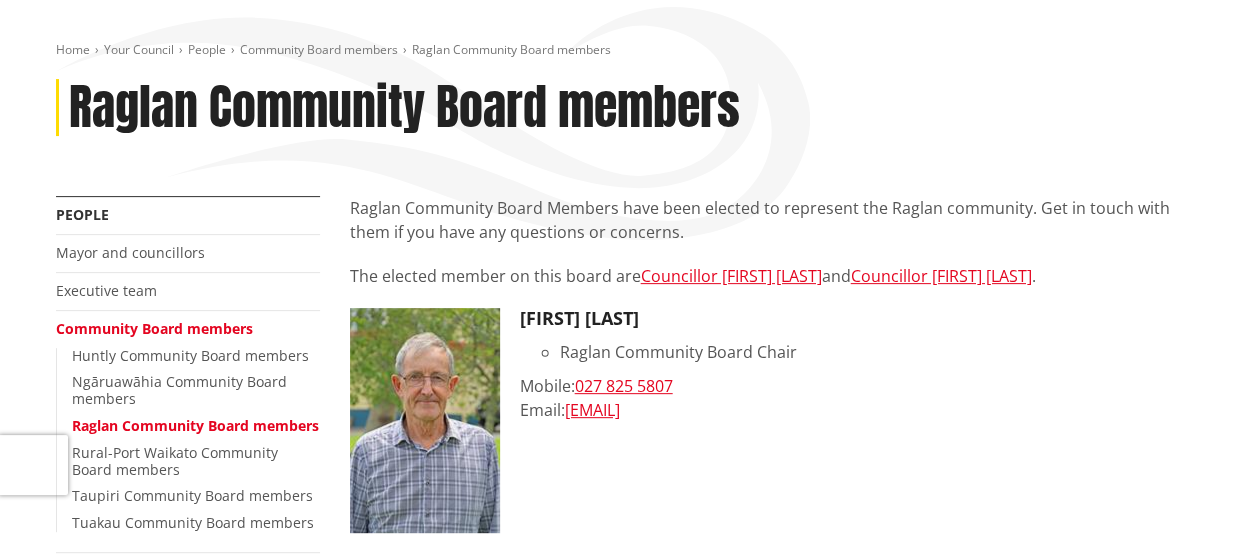 scroll, scrollTop: 0, scrollLeft: 0, axis: both 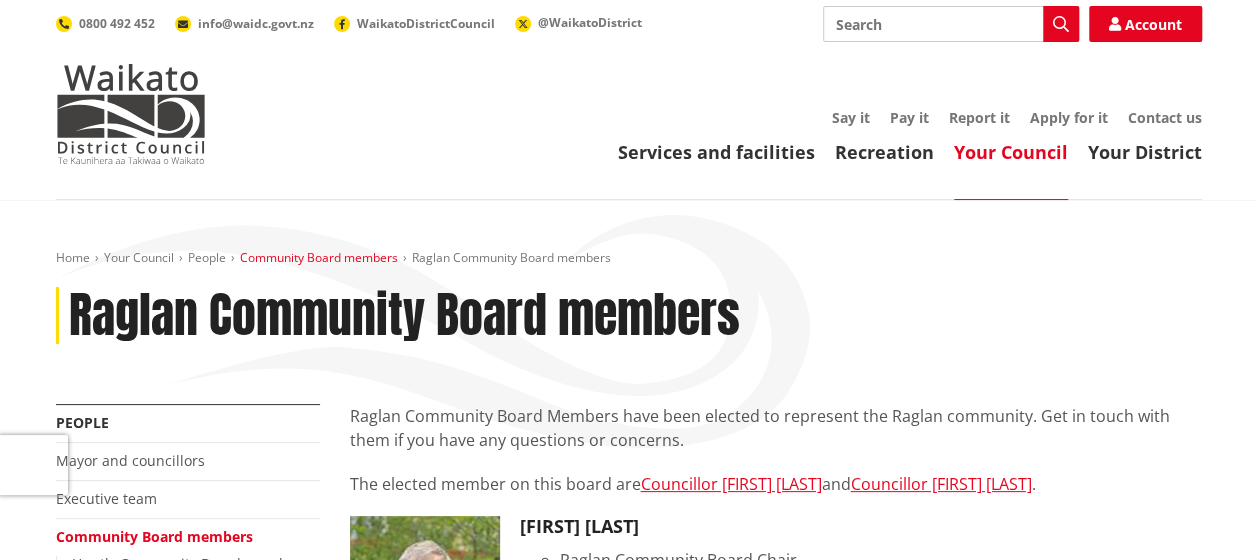 click on "Community Board members" at bounding box center (319, 257) 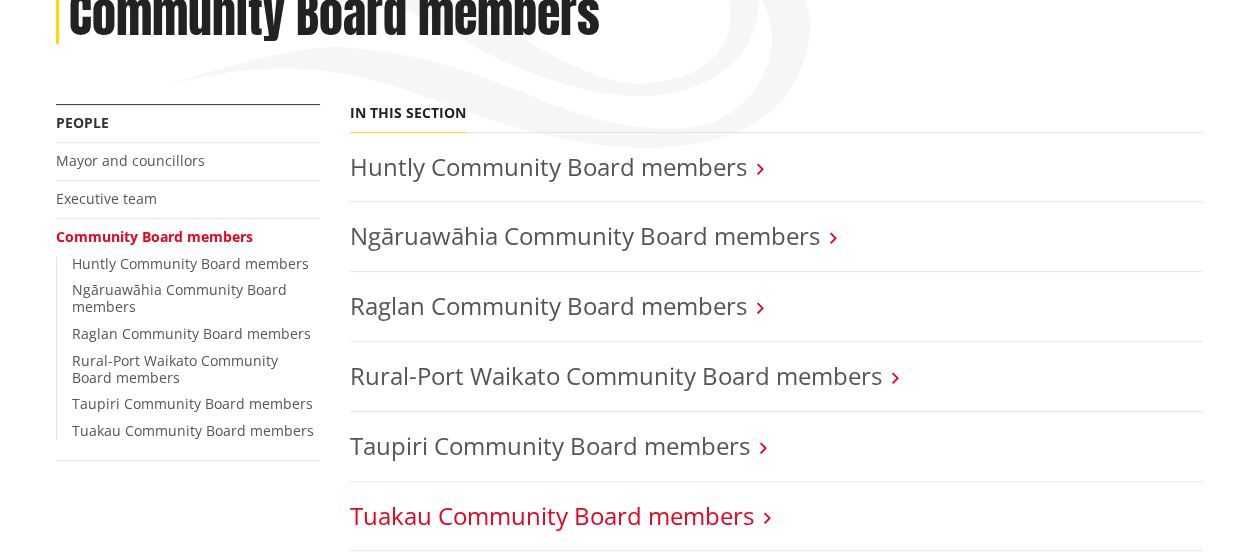scroll, scrollTop: 500, scrollLeft: 0, axis: vertical 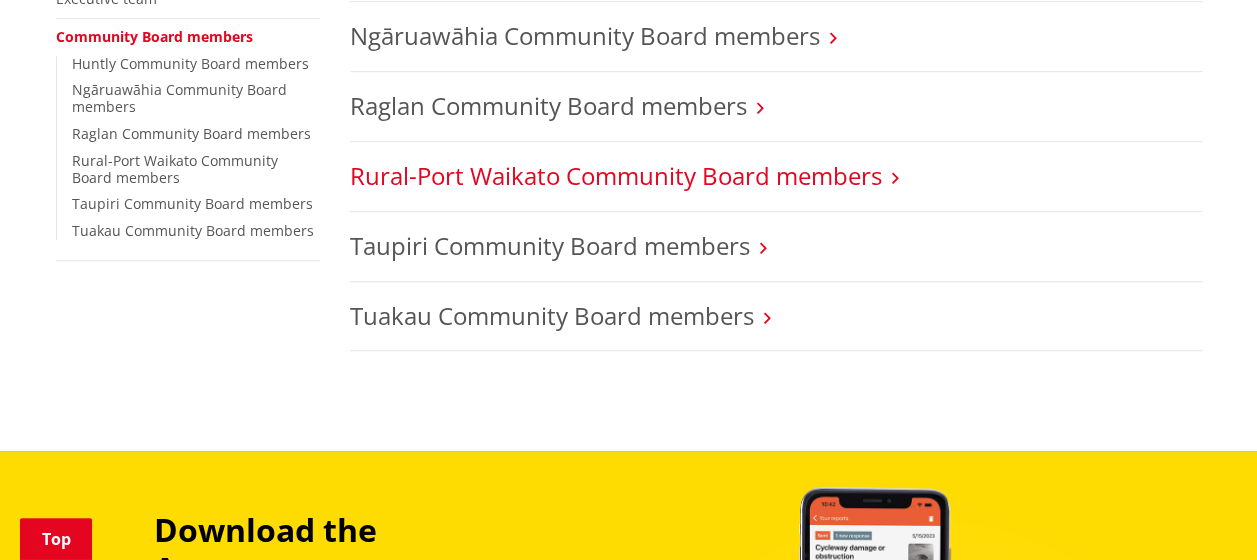 click on "Rural-Port Waikato Community Board members" at bounding box center [616, 175] 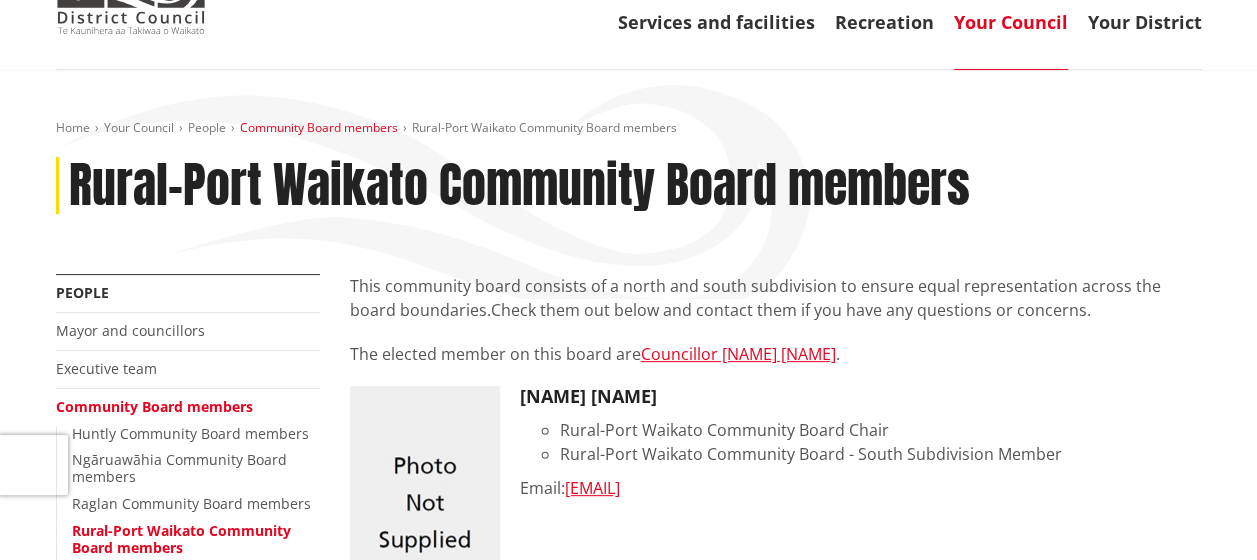 scroll, scrollTop: 100, scrollLeft: 0, axis: vertical 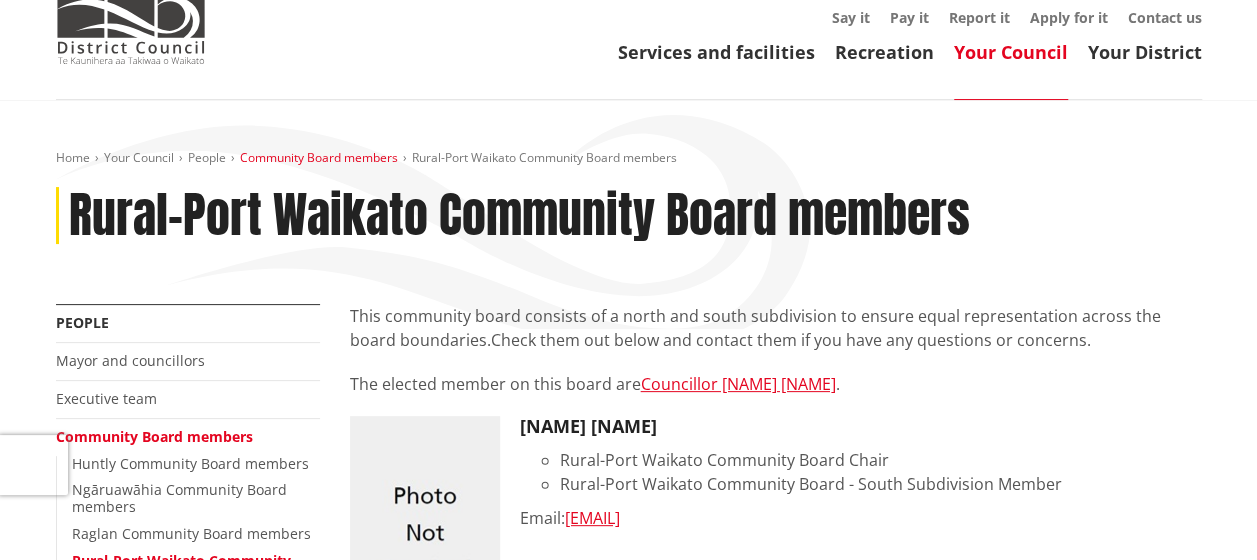 click on "Community Board members" at bounding box center [319, 157] 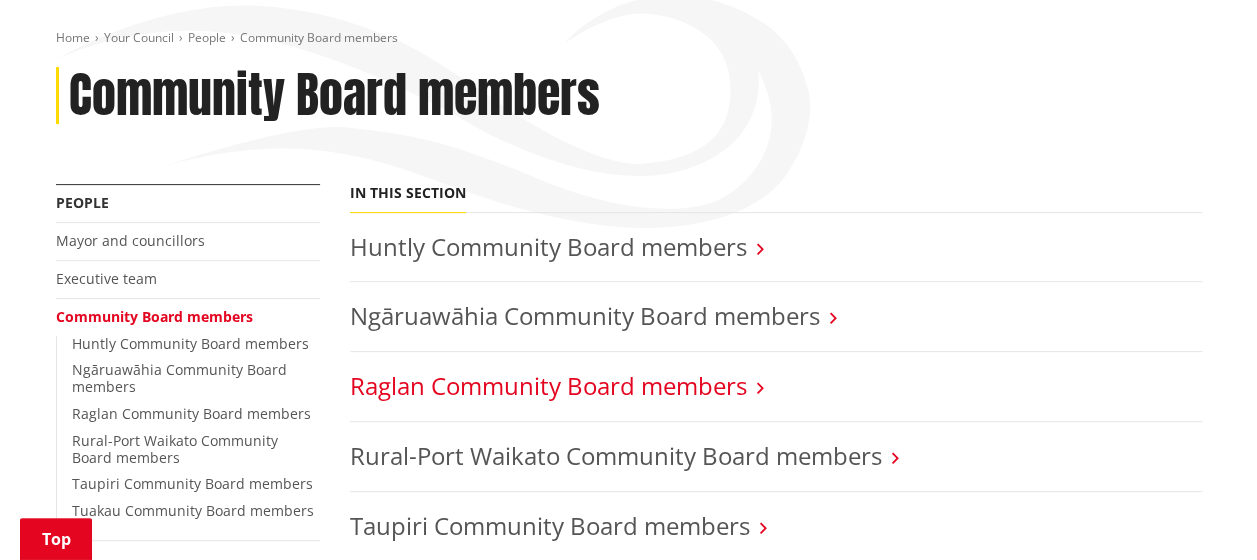 scroll, scrollTop: 400, scrollLeft: 0, axis: vertical 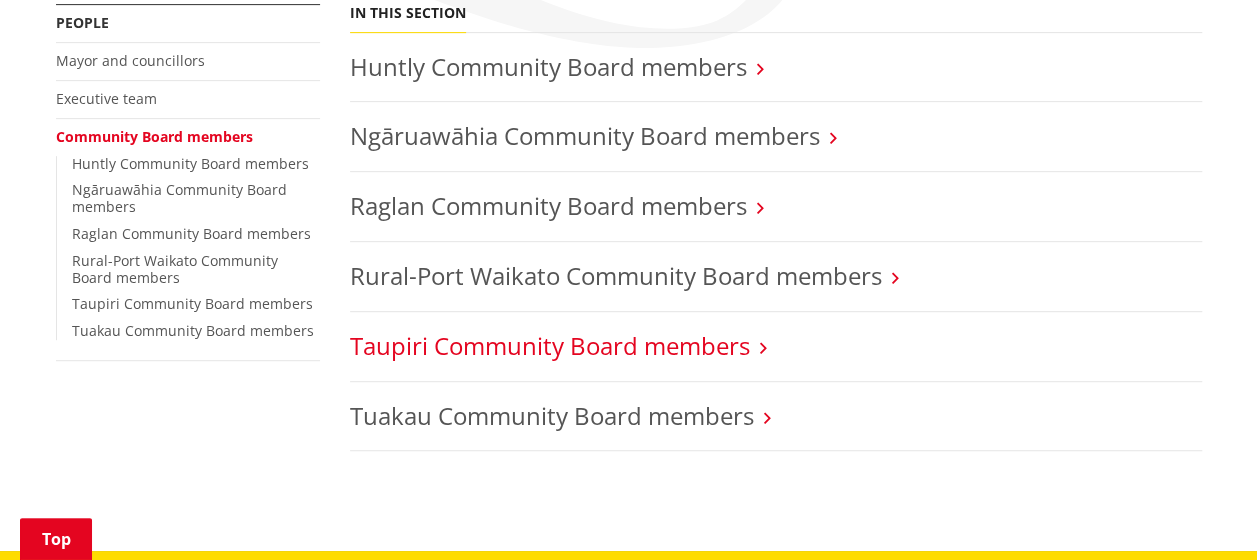 click on "Taupiri Community Board members" at bounding box center [550, 345] 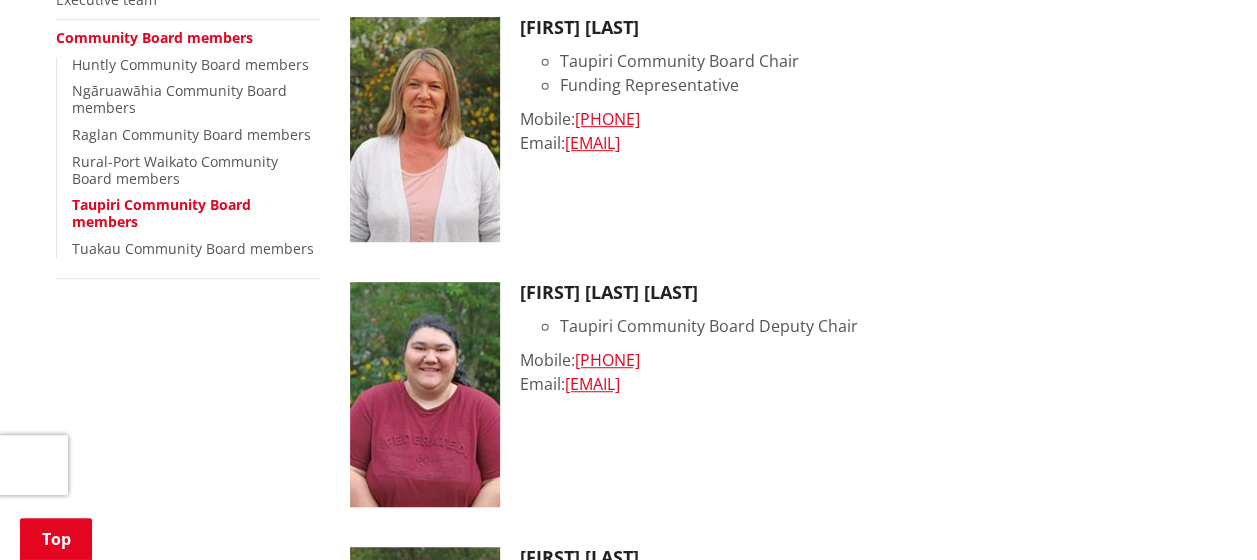 scroll, scrollTop: 200, scrollLeft: 0, axis: vertical 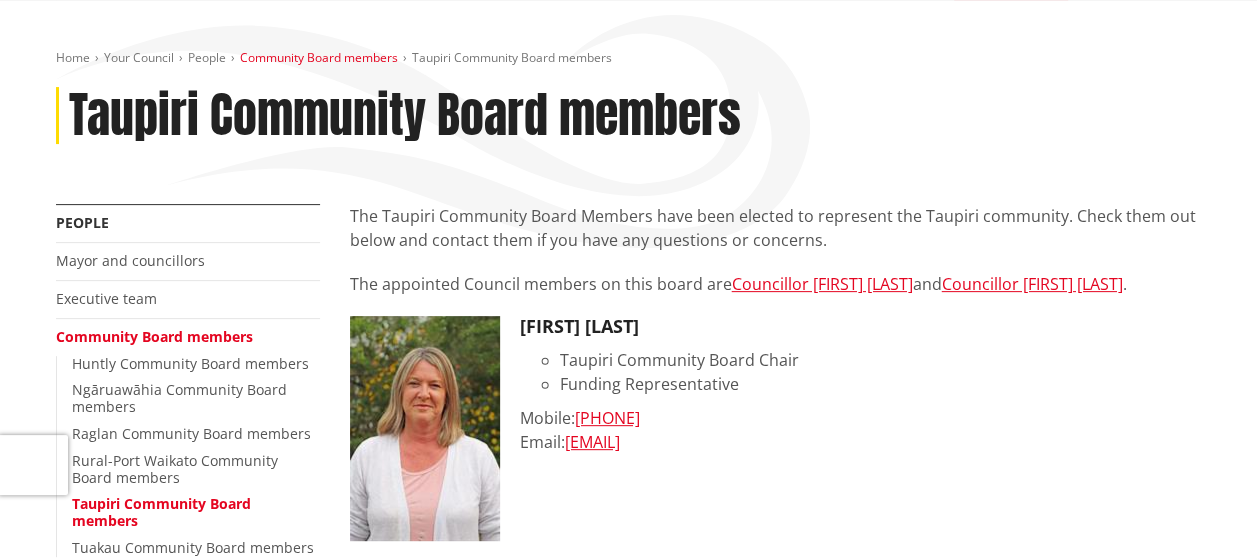 click on "Community Board members" at bounding box center [319, 57] 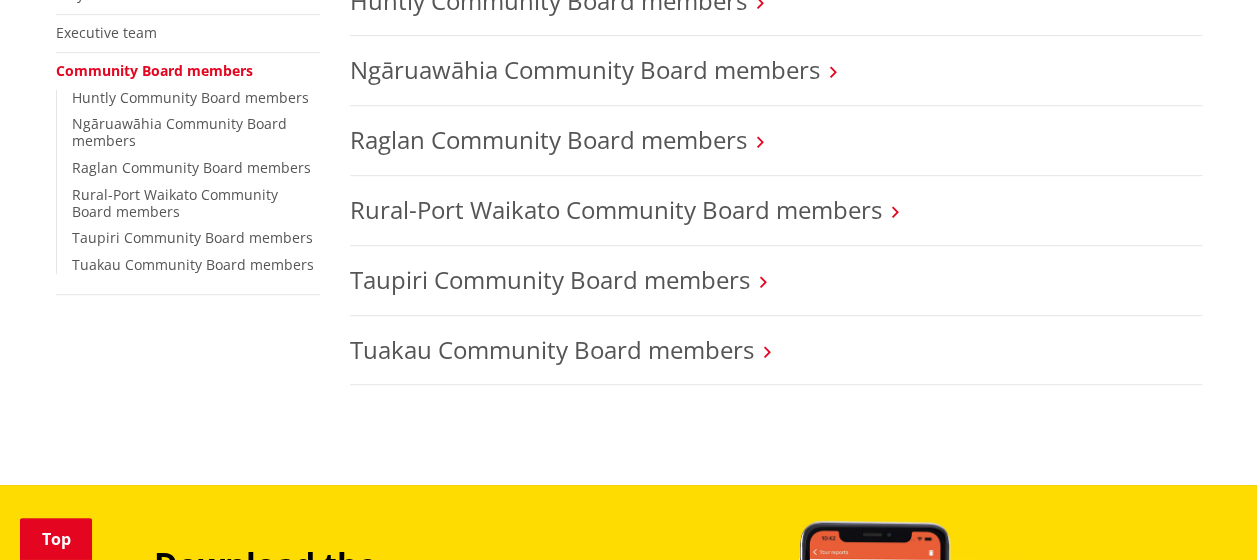 scroll, scrollTop: 500, scrollLeft: 0, axis: vertical 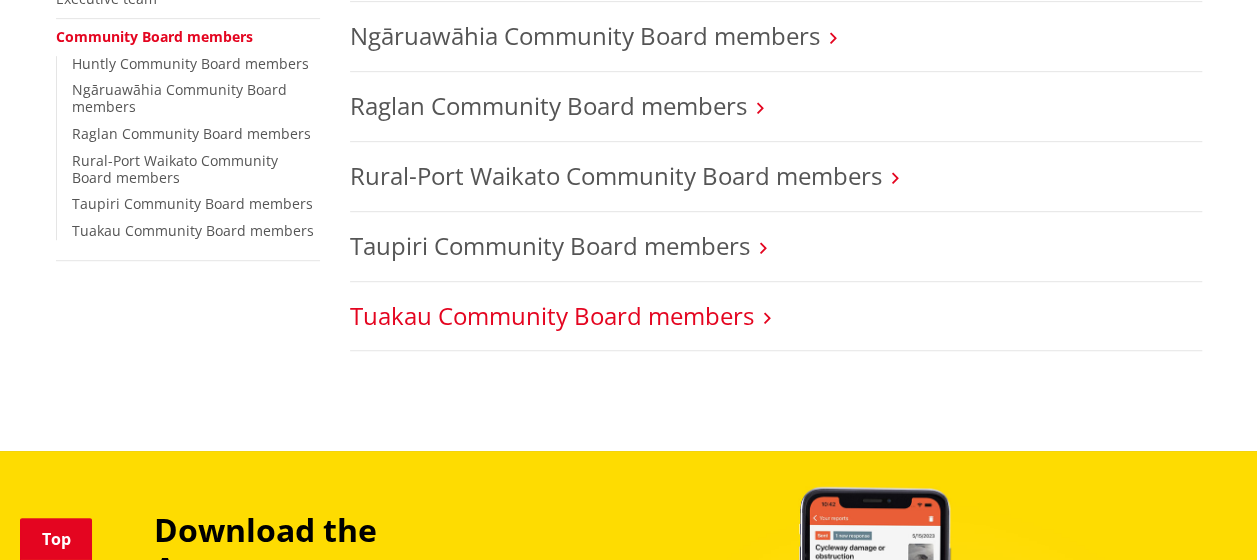 click on "Tuakau Community Board members" at bounding box center (552, 315) 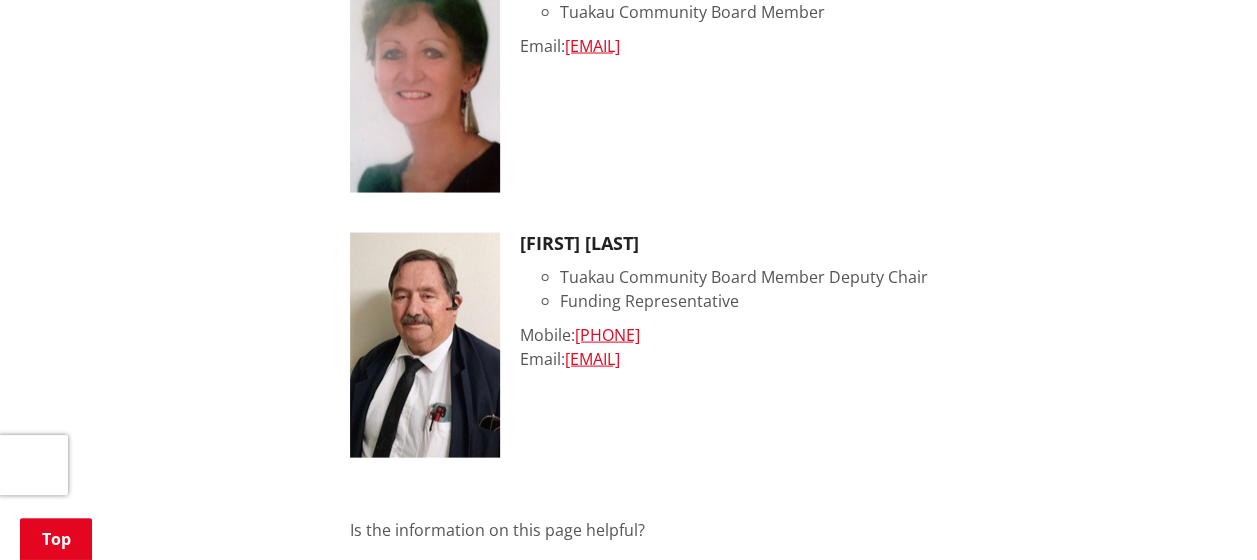 scroll, scrollTop: 2100, scrollLeft: 0, axis: vertical 